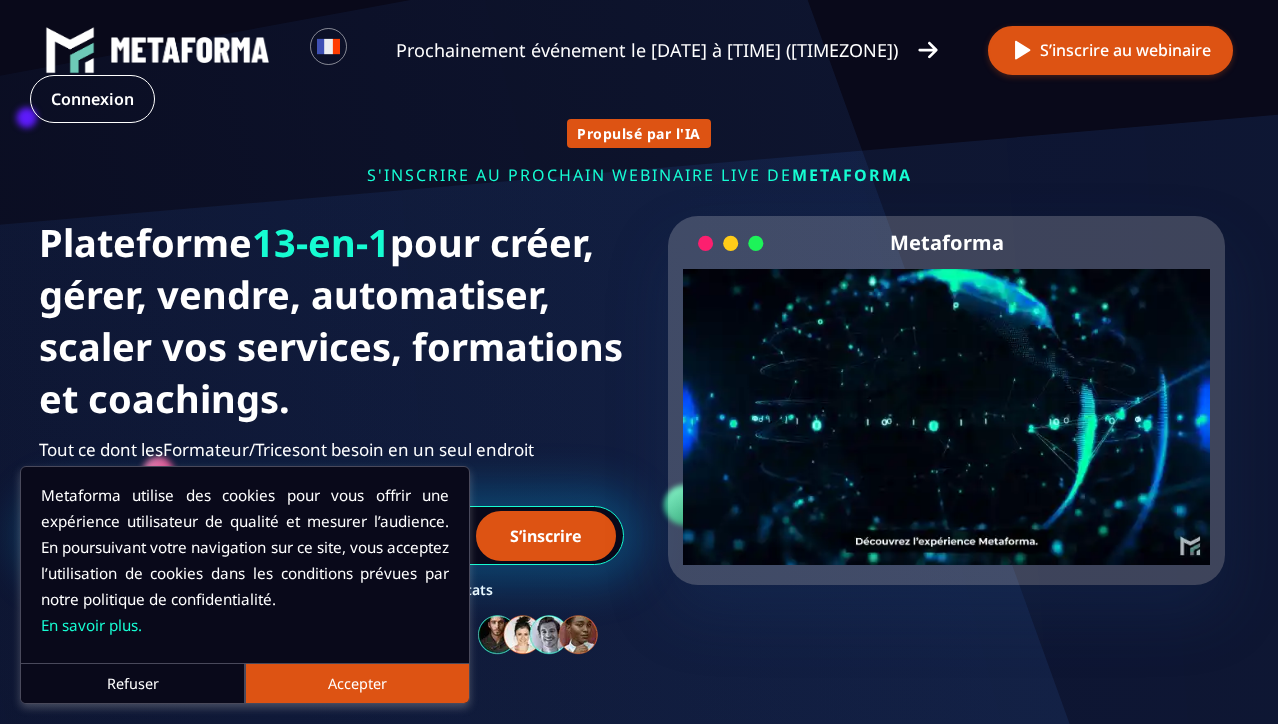 scroll, scrollTop: 0, scrollLeft: 0, axis: both 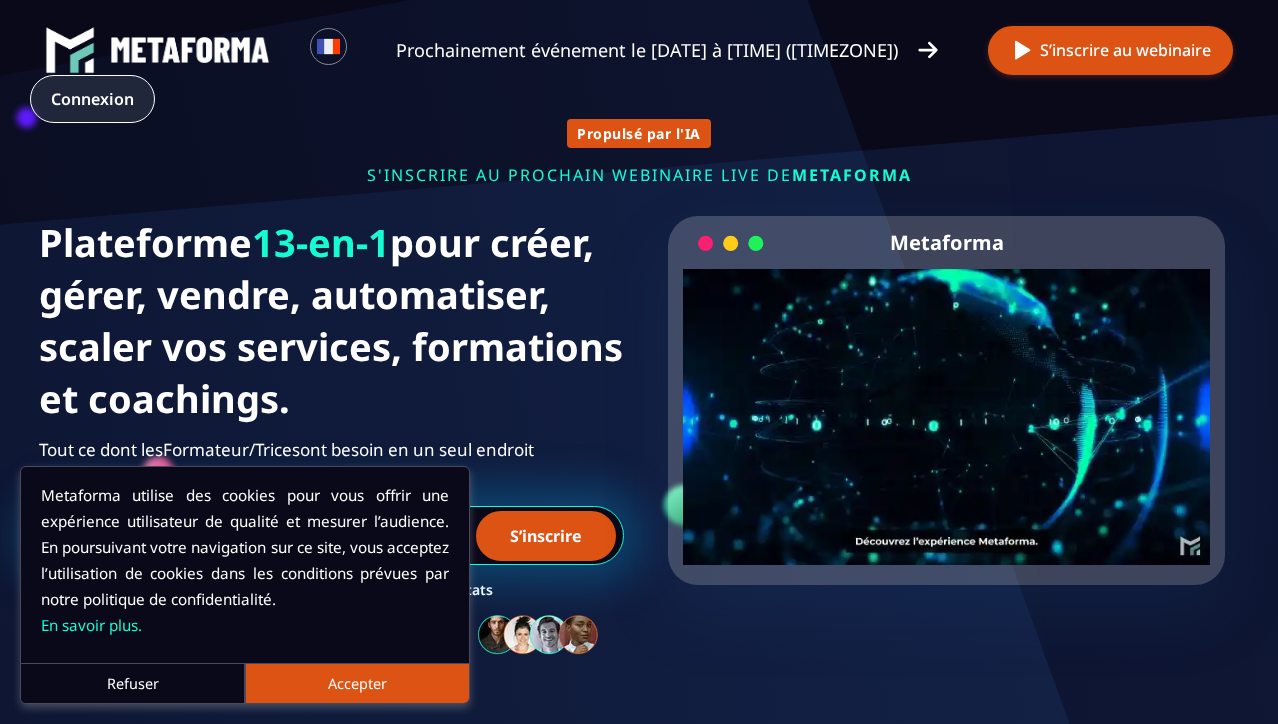 click on "Connexion" at bounding box center (92, 99) 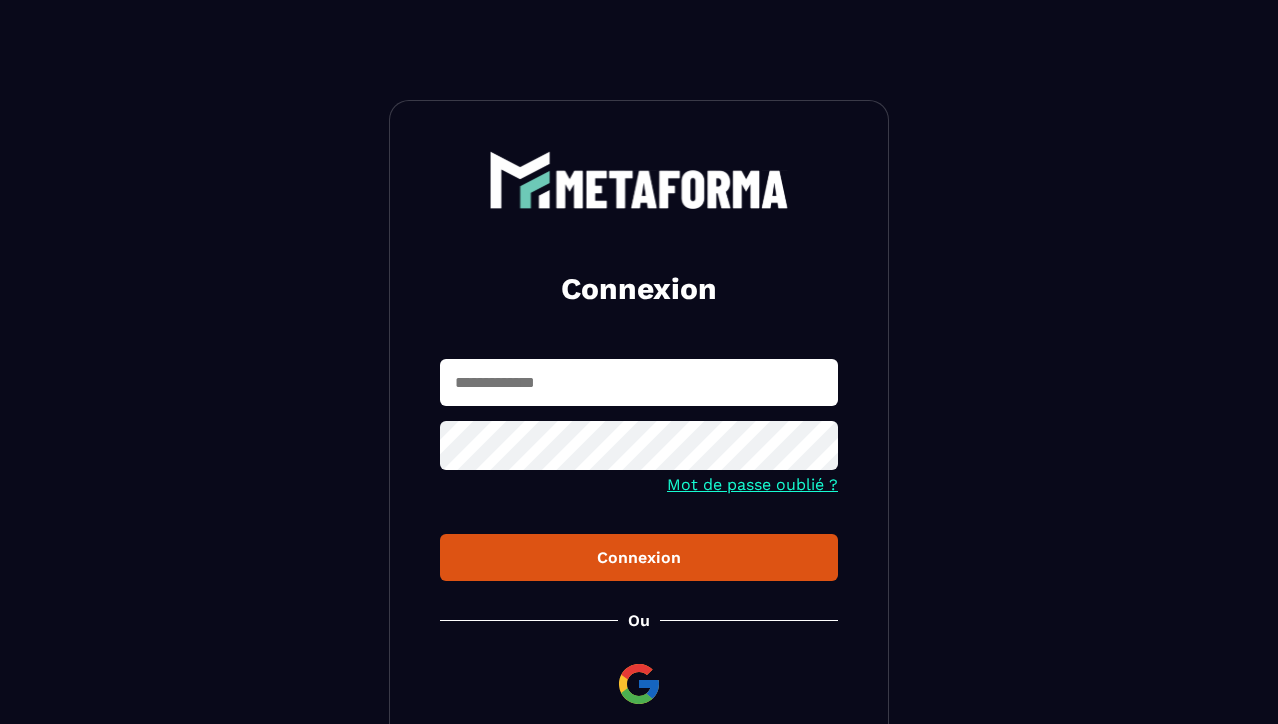 scroll, scrollTop: 0, scrollLeft: 0, axis: both 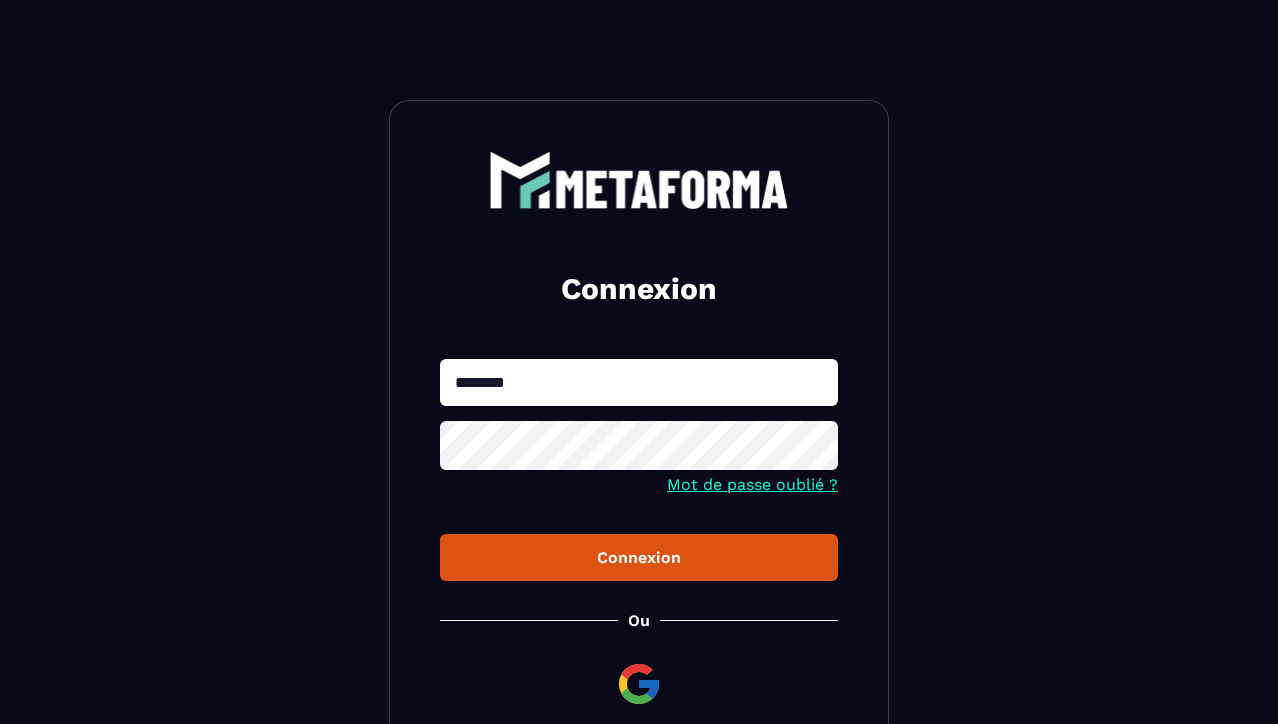 type on "********" 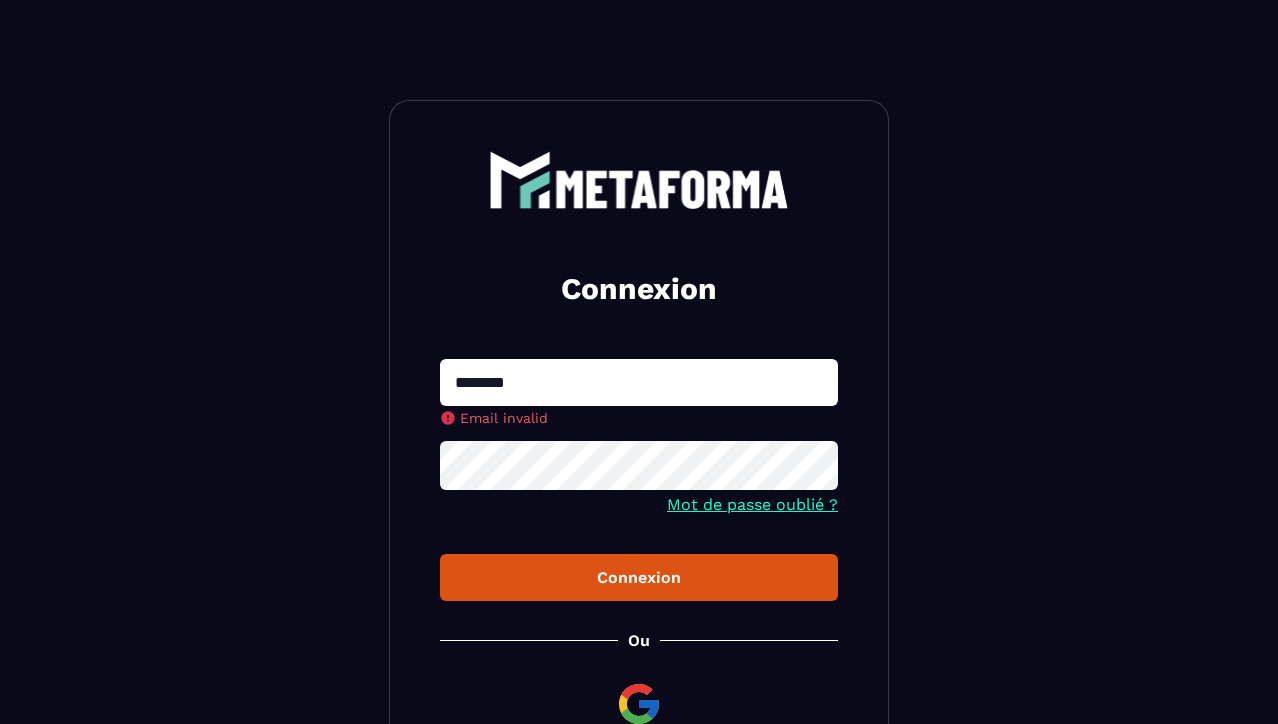 click on "********" at bounding box center [639, 382] 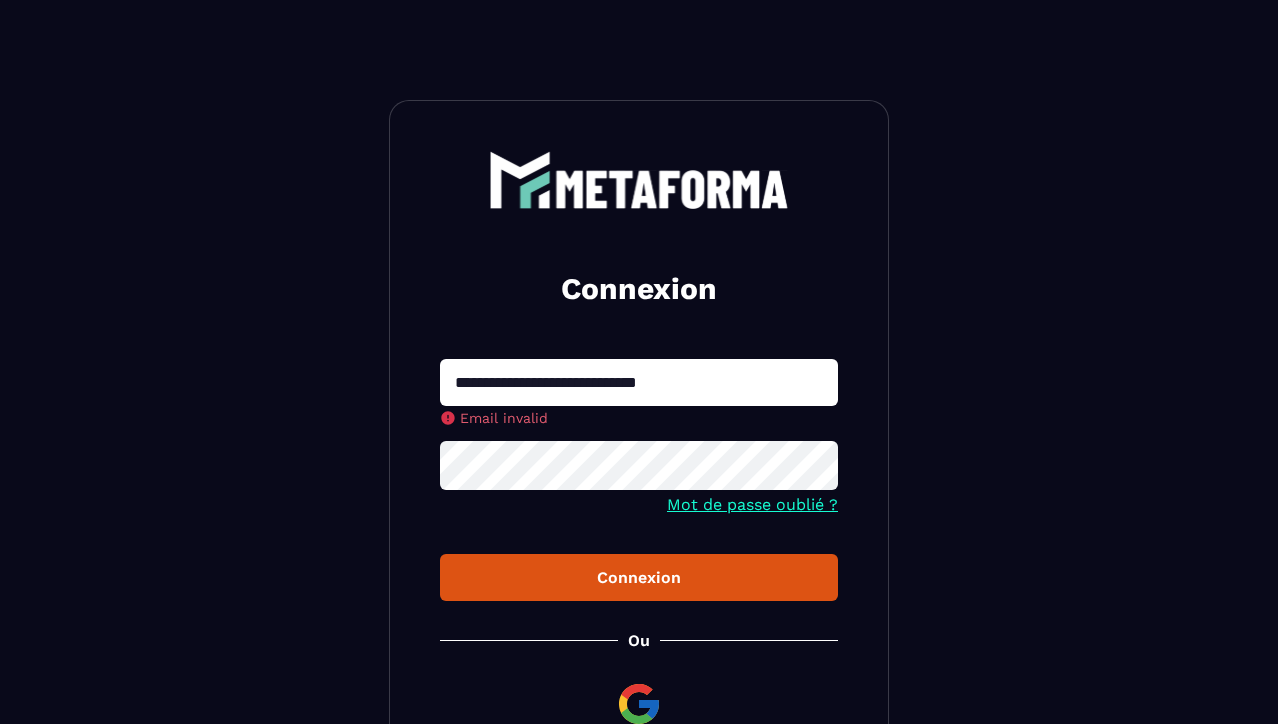 type on "**********" 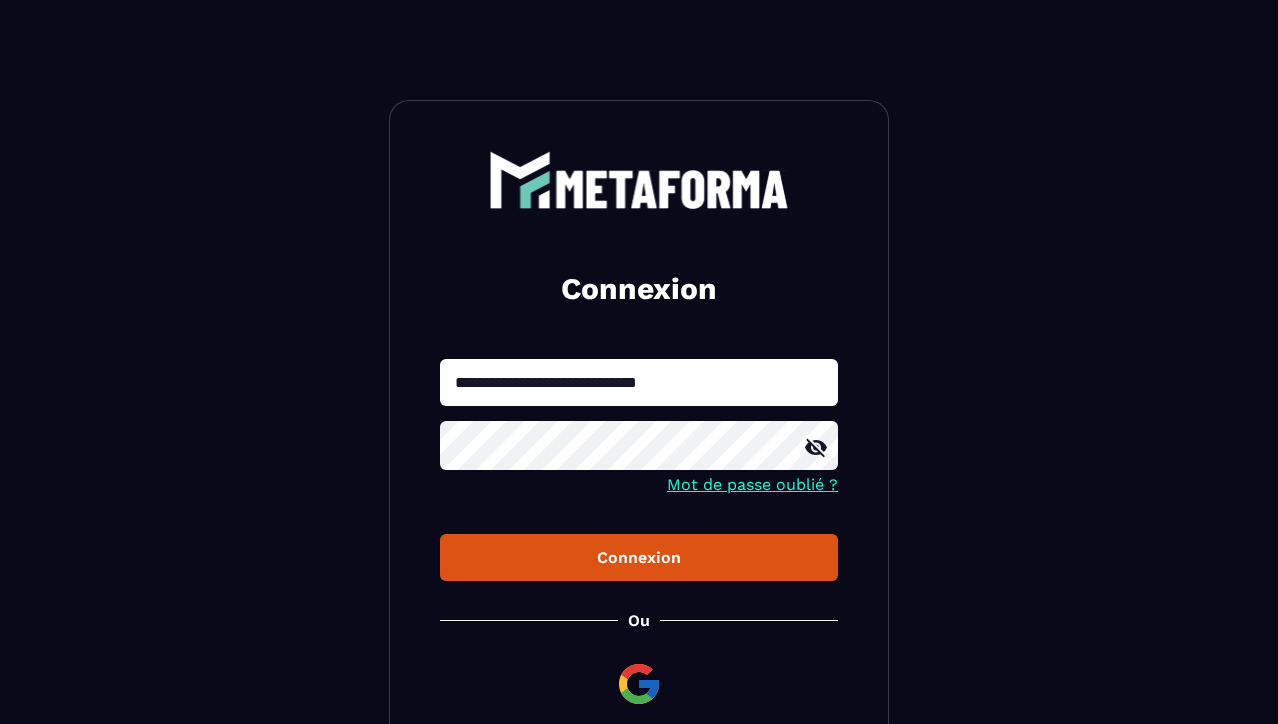 click on "Connexion" at bounding box center (639, 557) 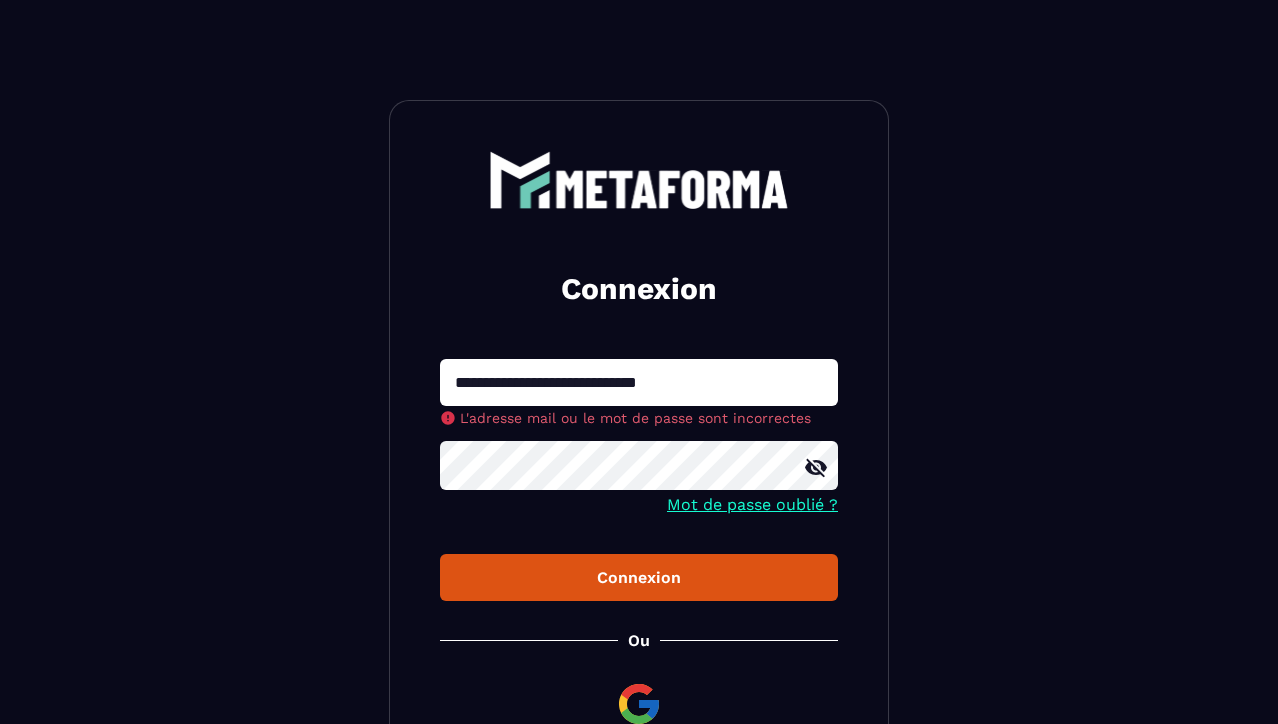 click on "**********" at bounding box center [639, 382] 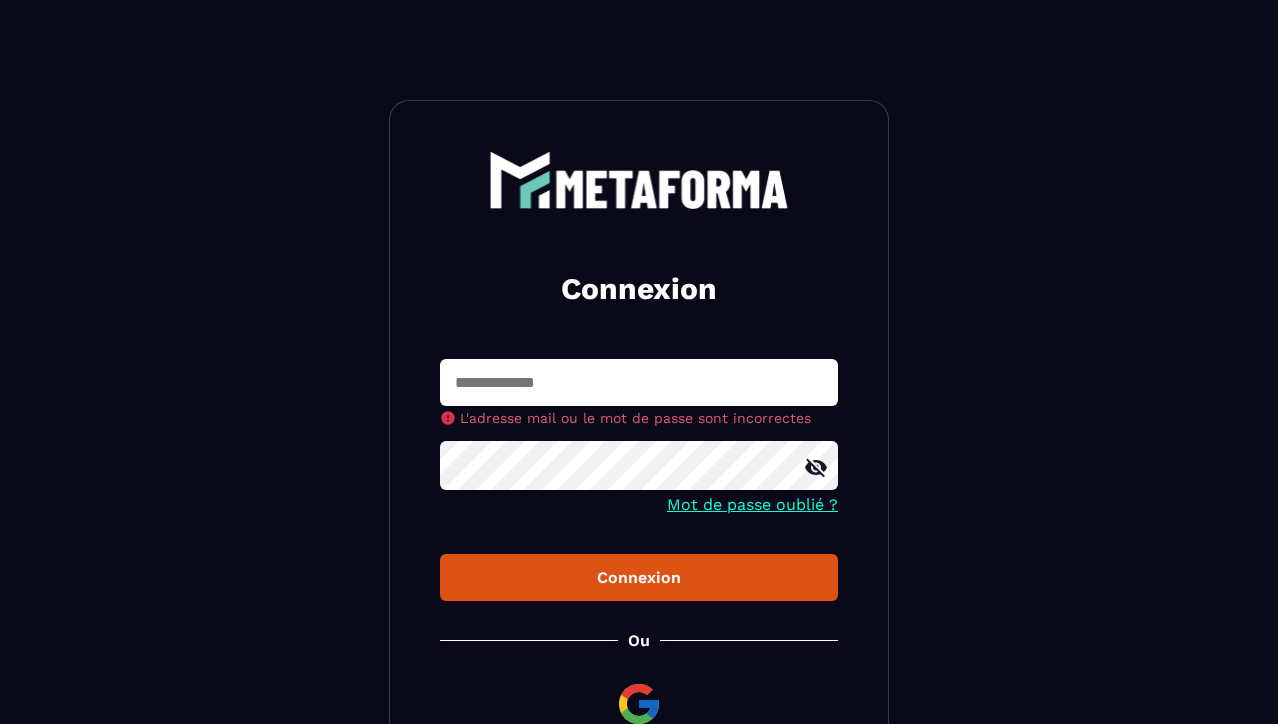 paste on "**********" 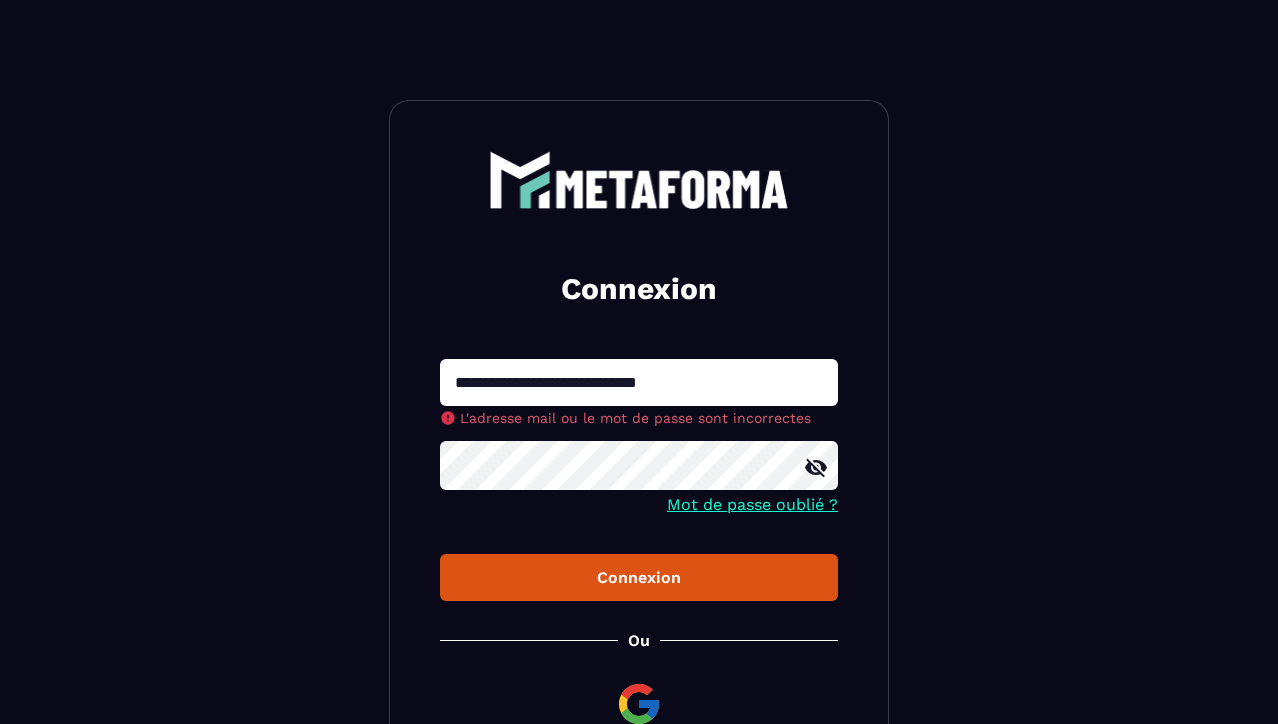 click on "[PASSWORD] [EMAIL] [PASSWORD] [PASSWORD] [PASSWORD] [PASSWORD]" at bounding box center [639, 461] 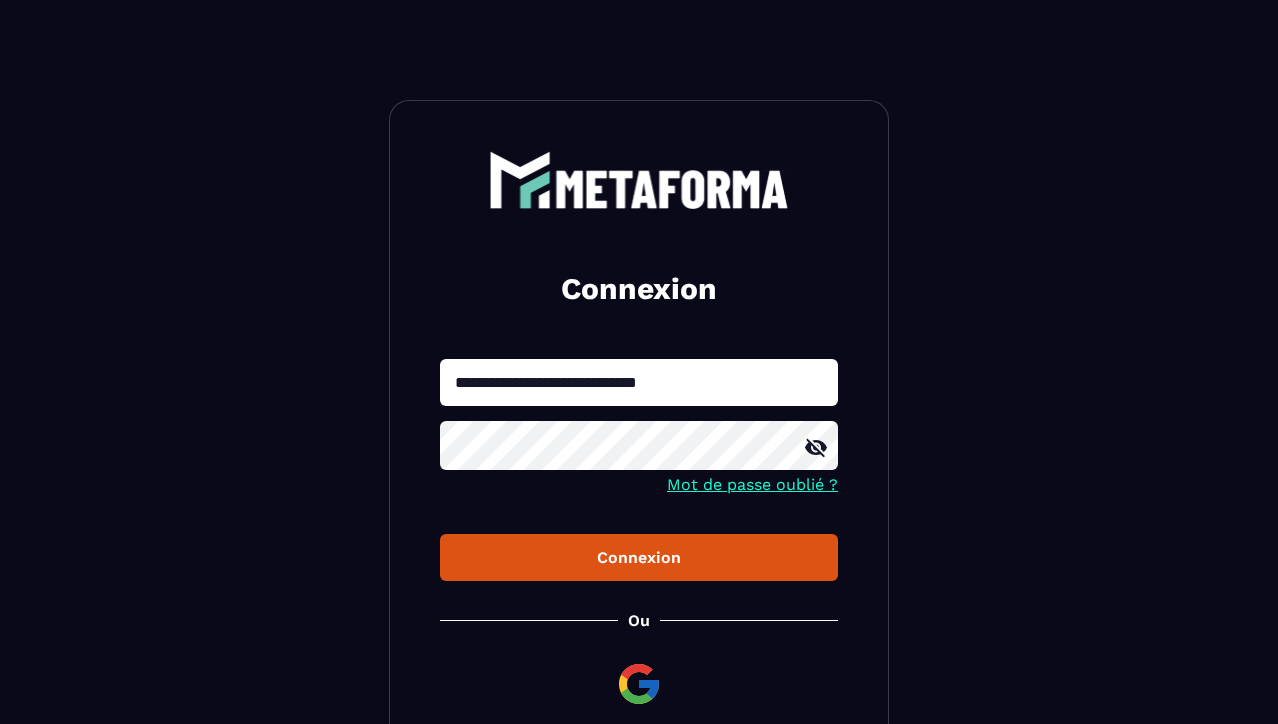 click on "Connexion" at bounding box center [639, 557] 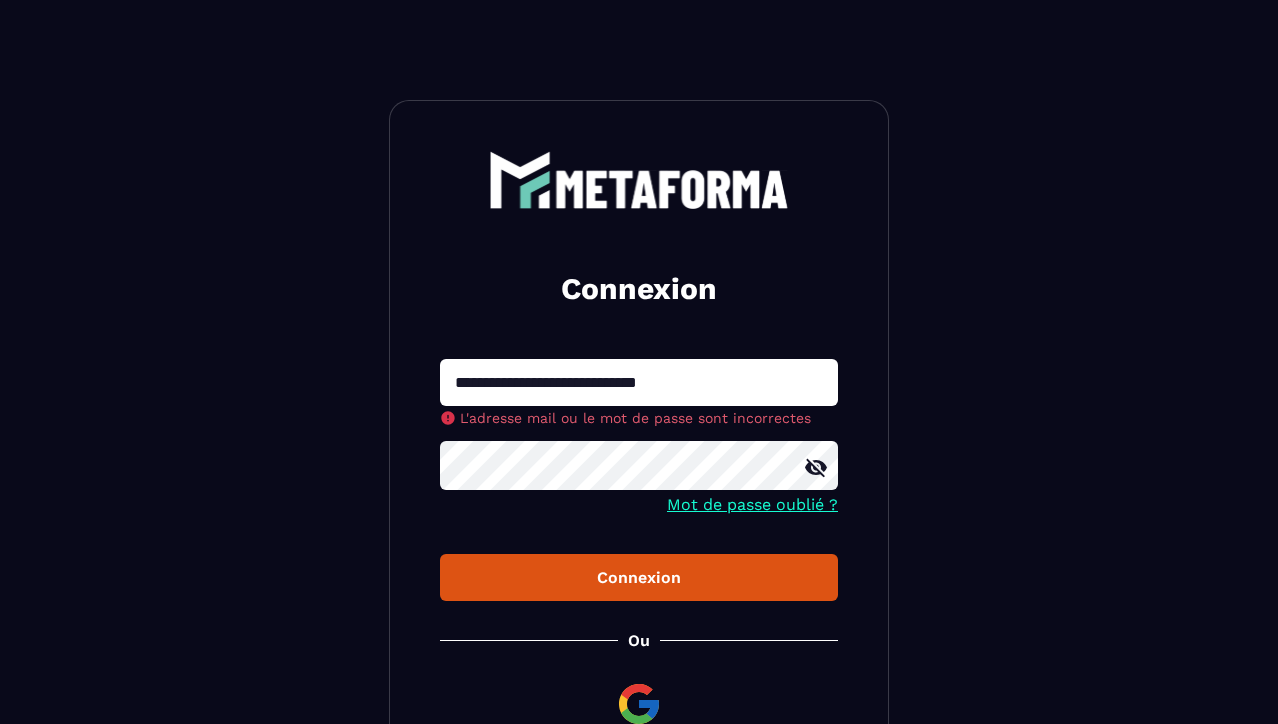 click on "[PASSWORD] [EMAIL] [PASSWORD] [PASSWORD] [PASSWORD] [PASSWORD]" at bounding box center [639, 461] 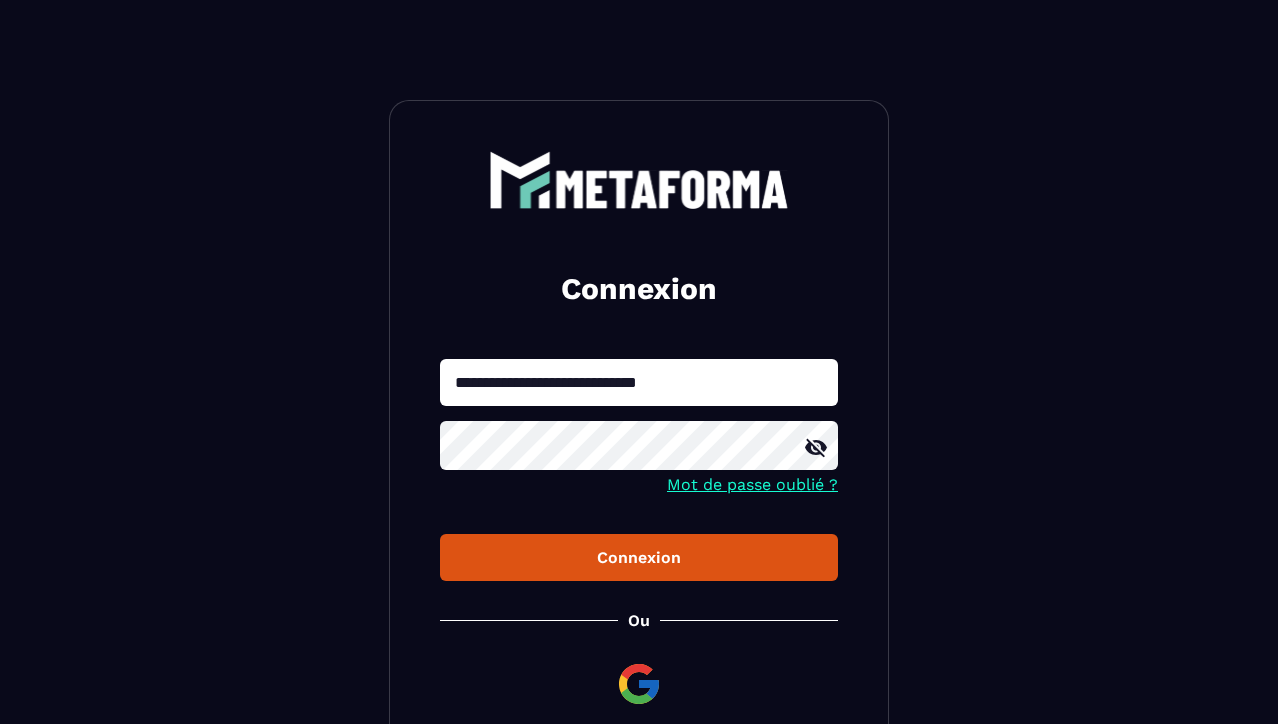 click on "Connexion" at bounding box center (639, 557) 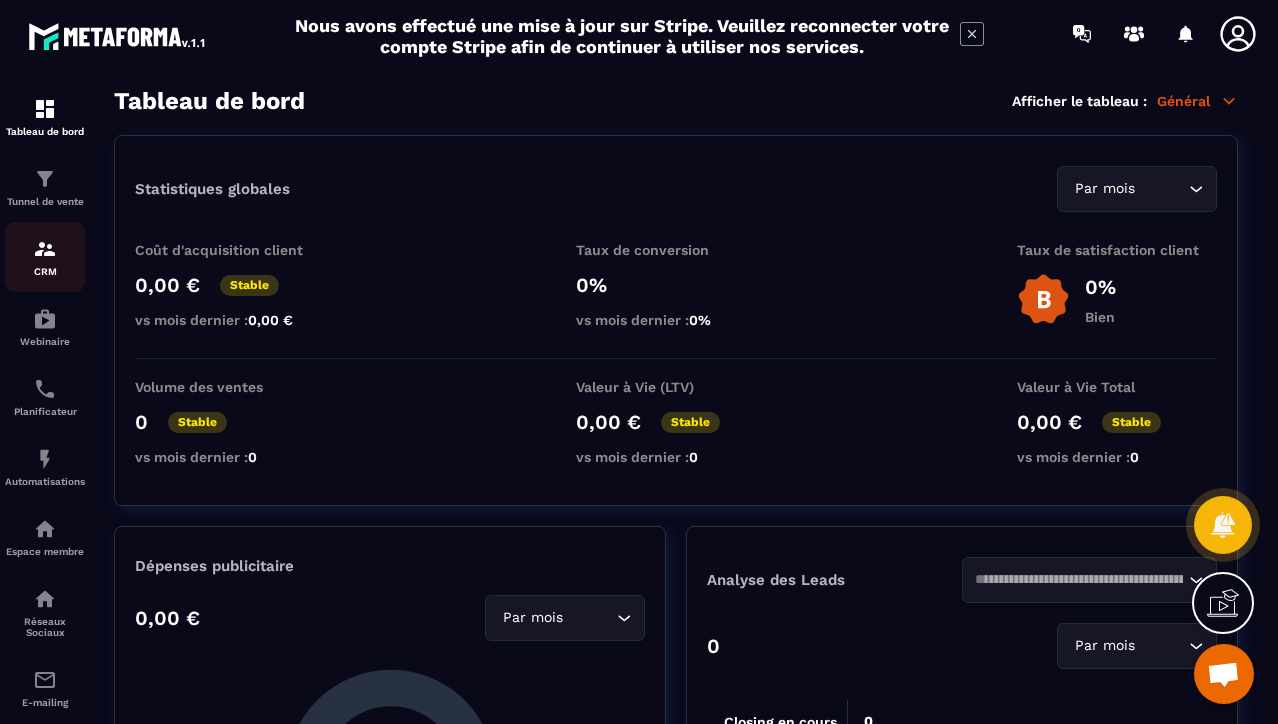 click on "CRM" at bounding box center [45, 257] 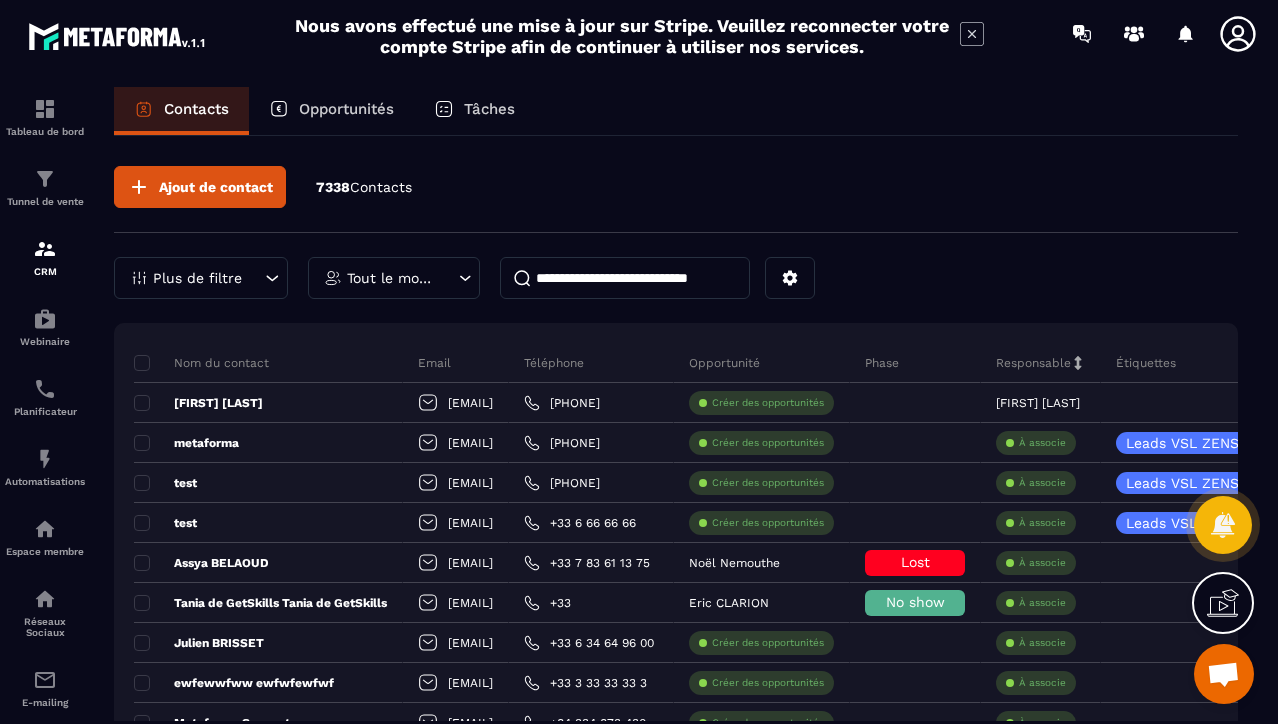 scroll, scrollTop: 102, scrollLeft: 0, axis: vertical 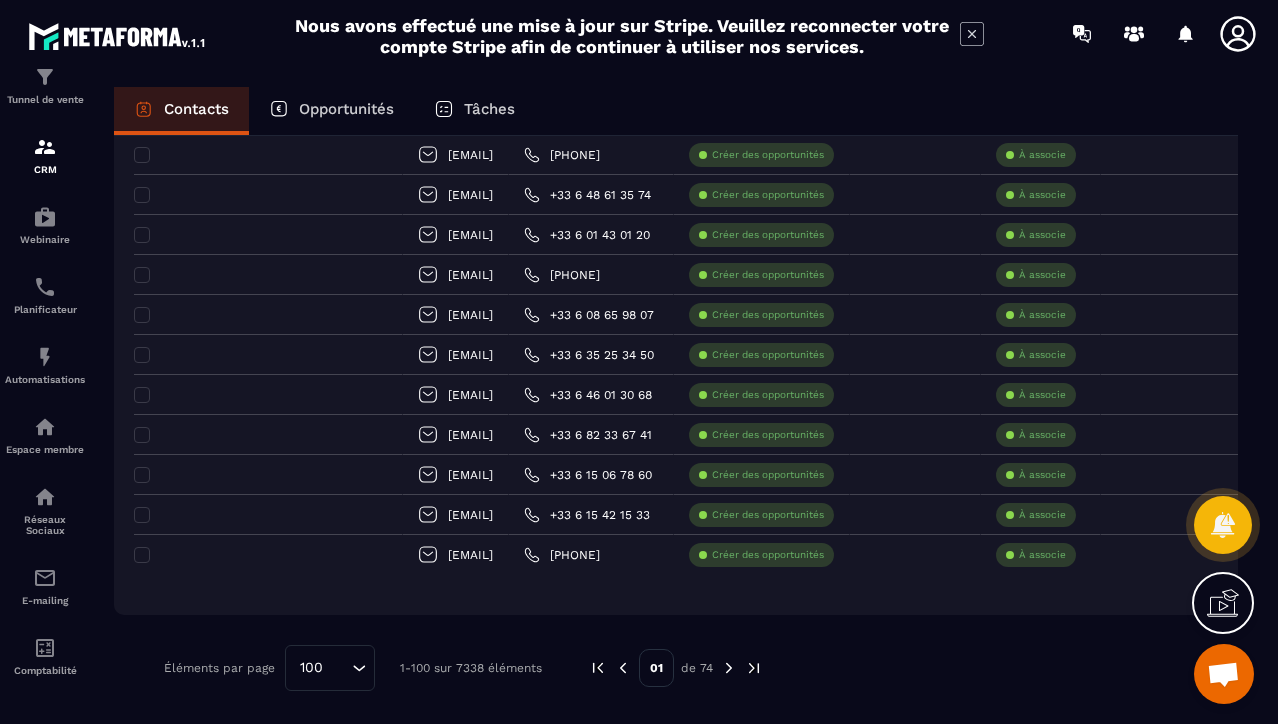 click at bounding box center [754, 668] 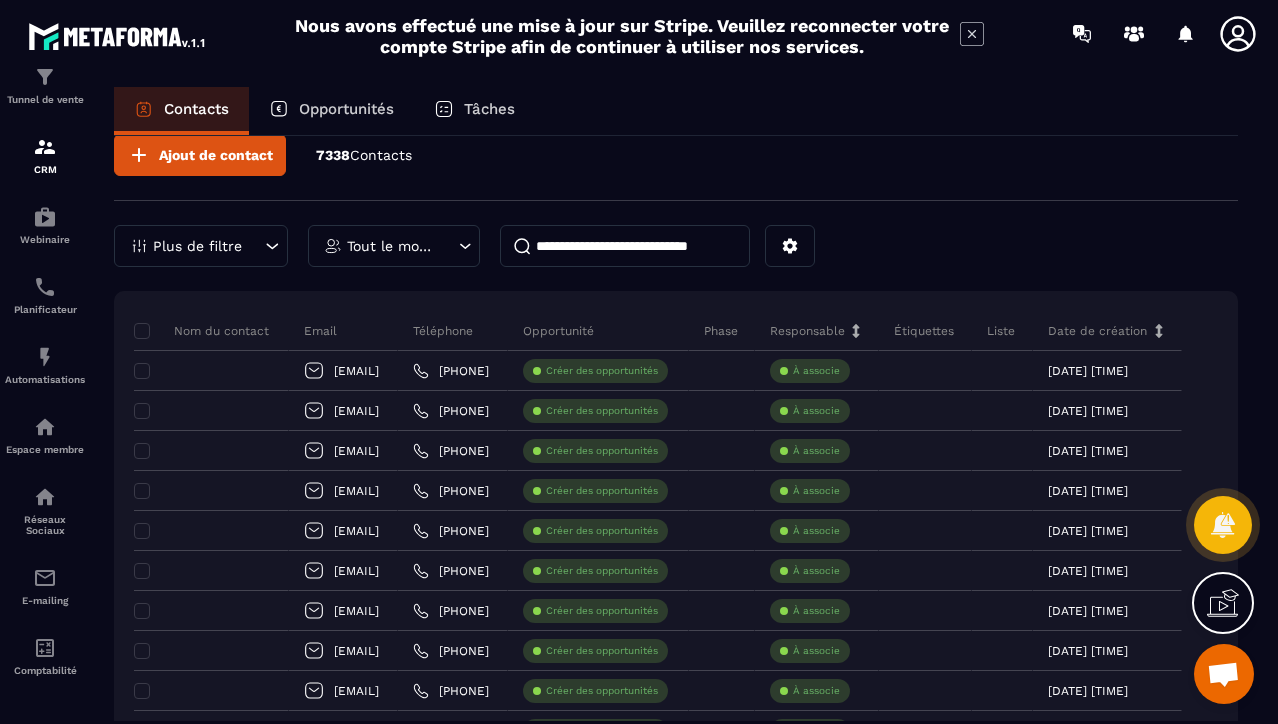 scroll, scrollTop: 1328, scrollLeft: 0, axis: vertical 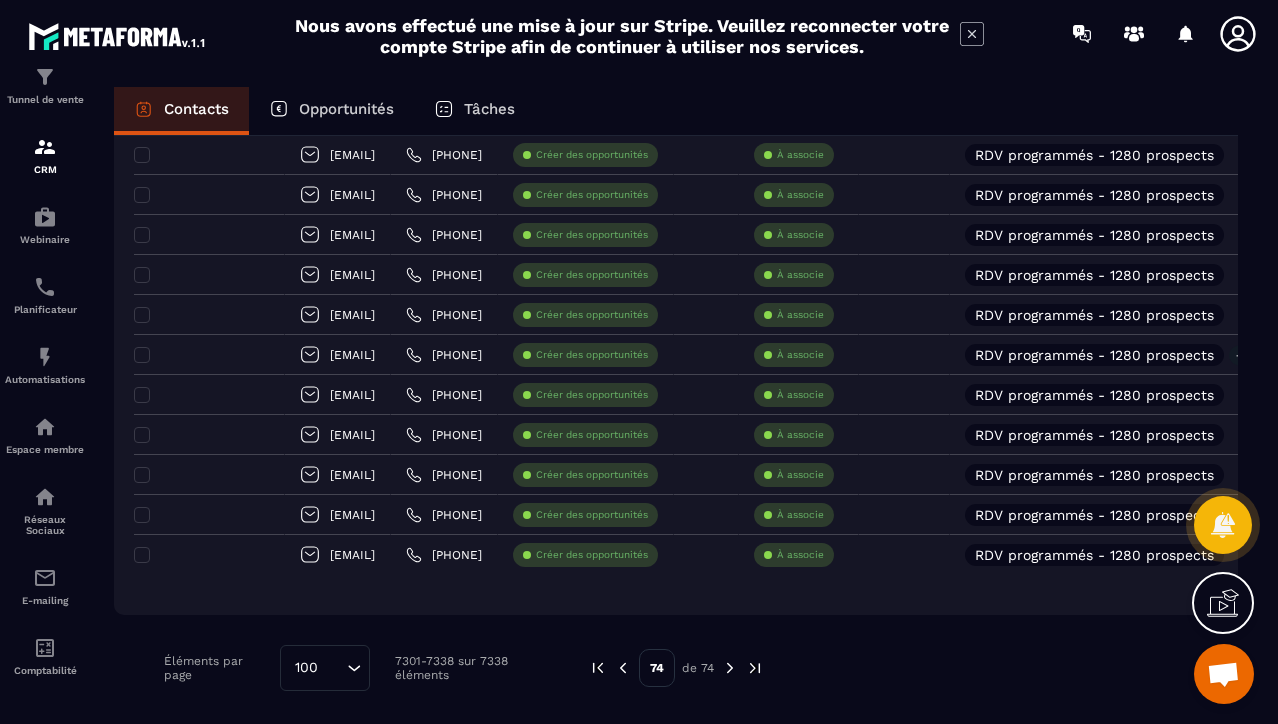 click 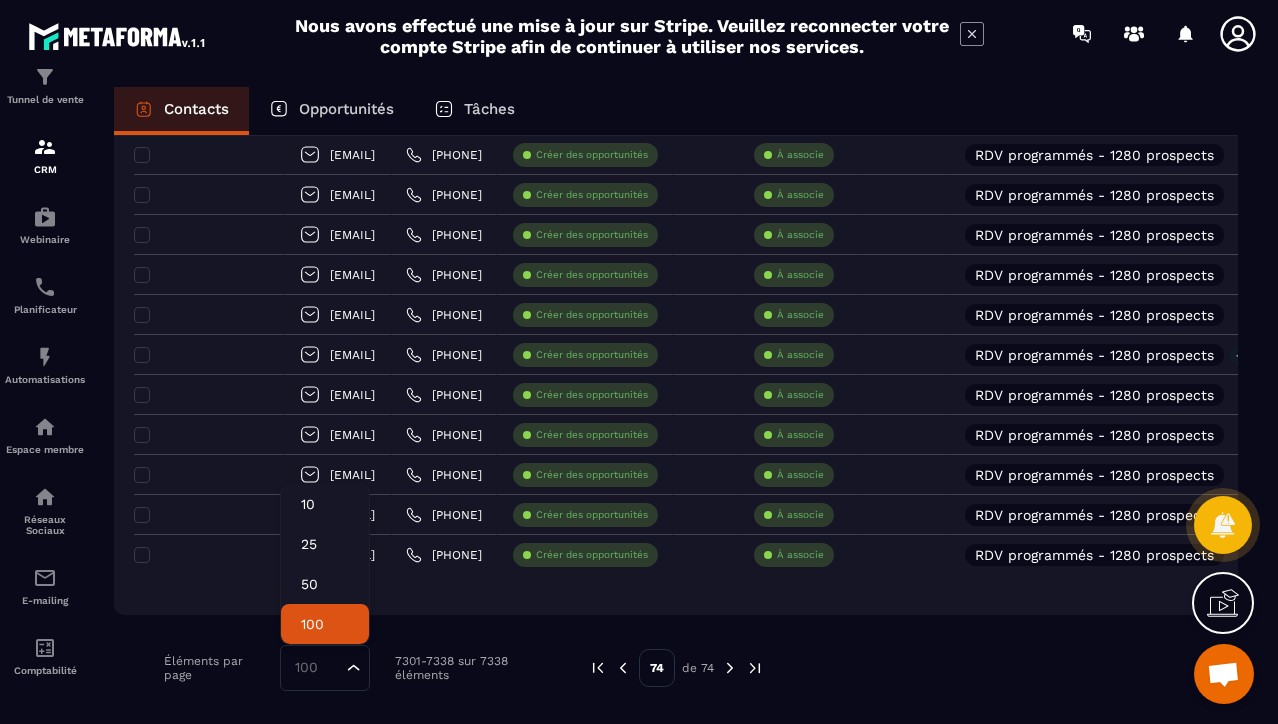 click on "100" 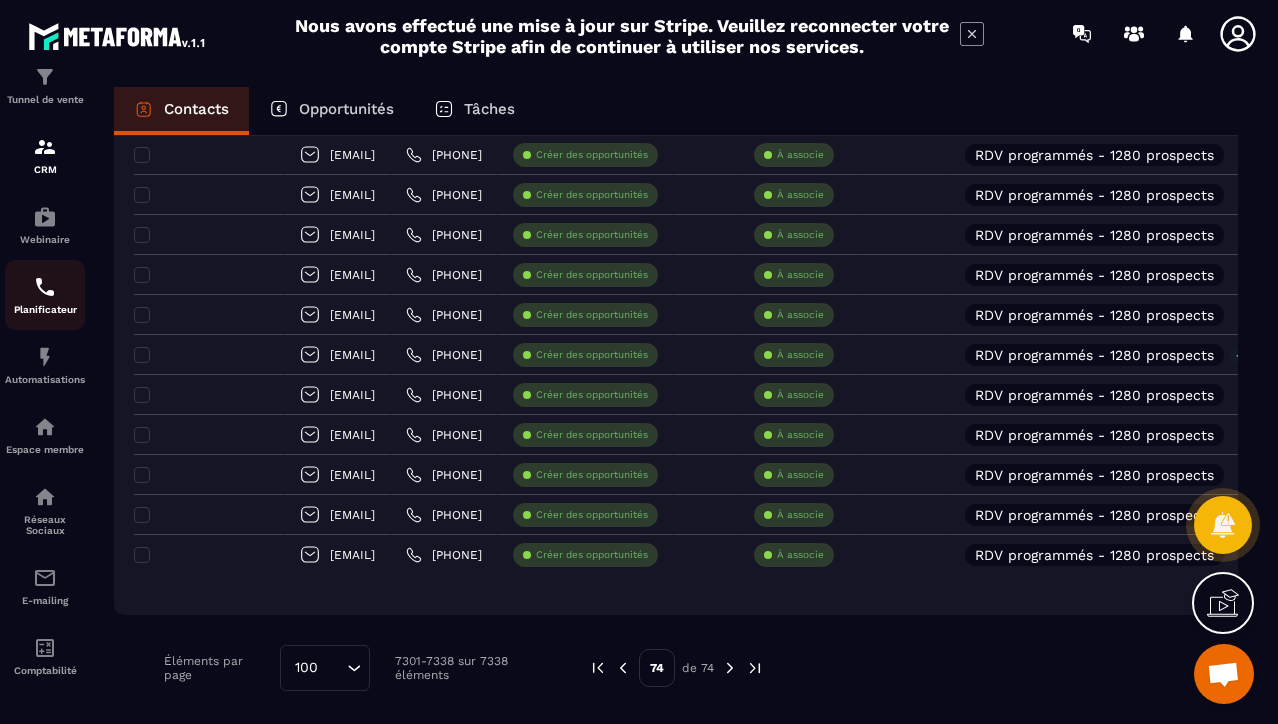 click on "Planificateur" at bounding box center (45, 309) 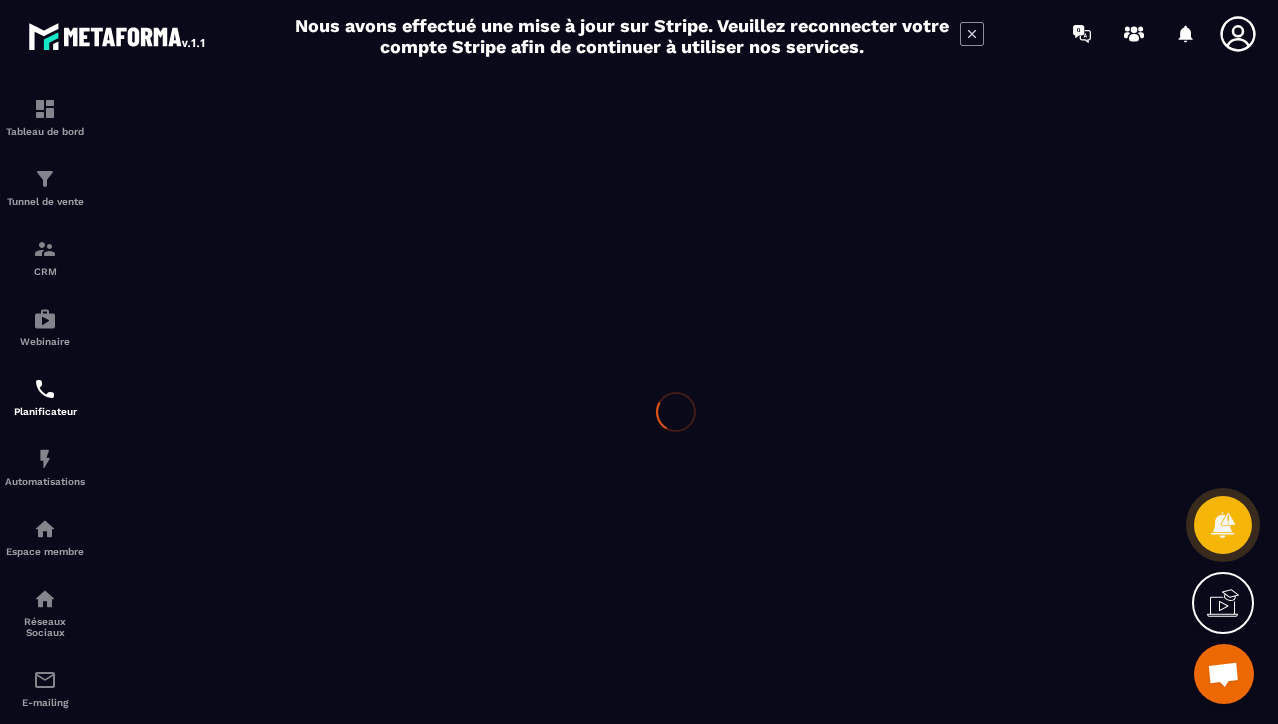 scroll, scrollTop: 0, scrollLeft: 0, axis: both 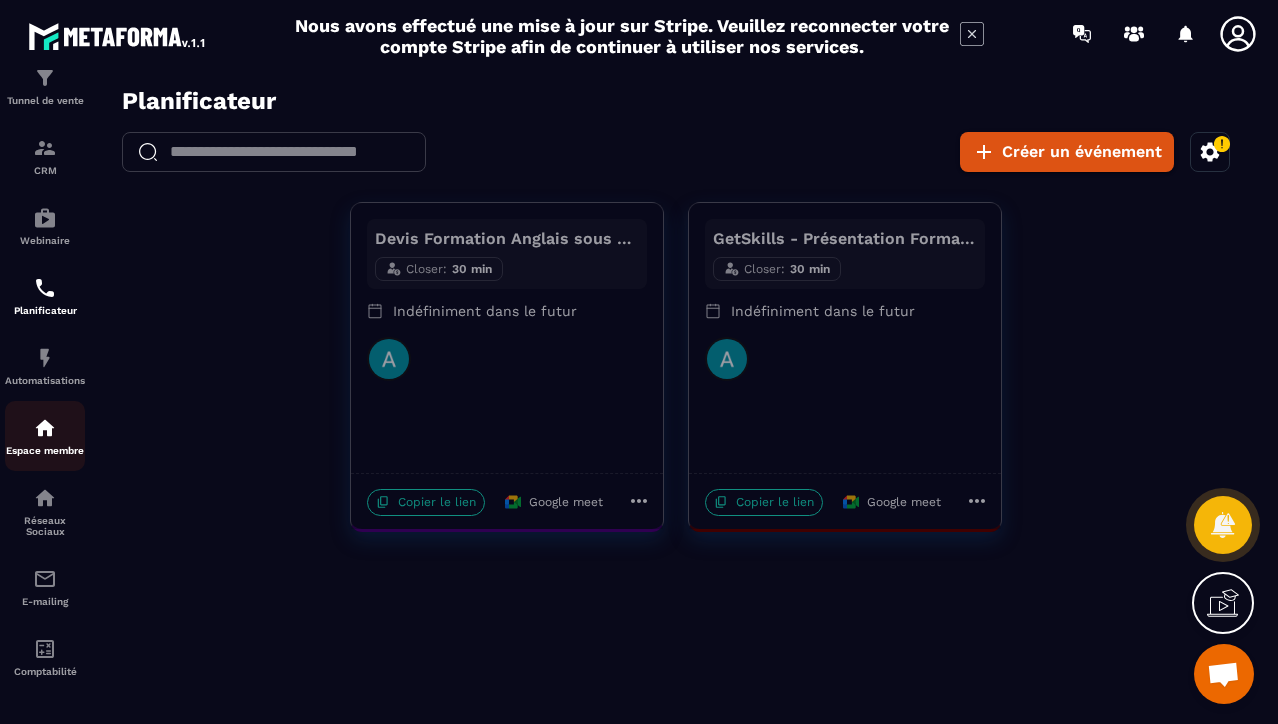 click on "Espace membre" at bounding box center (45, 450) 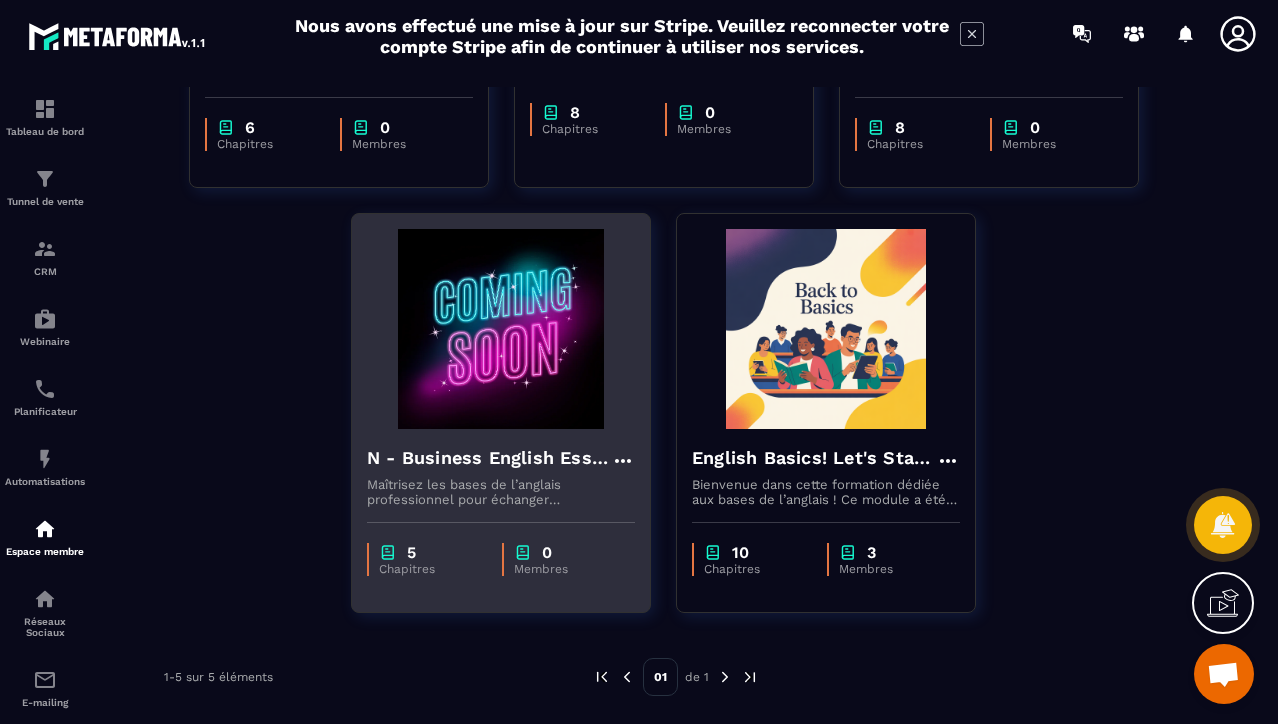 scroll, scrollTop: 0, scrollLeft: 0, axis: both 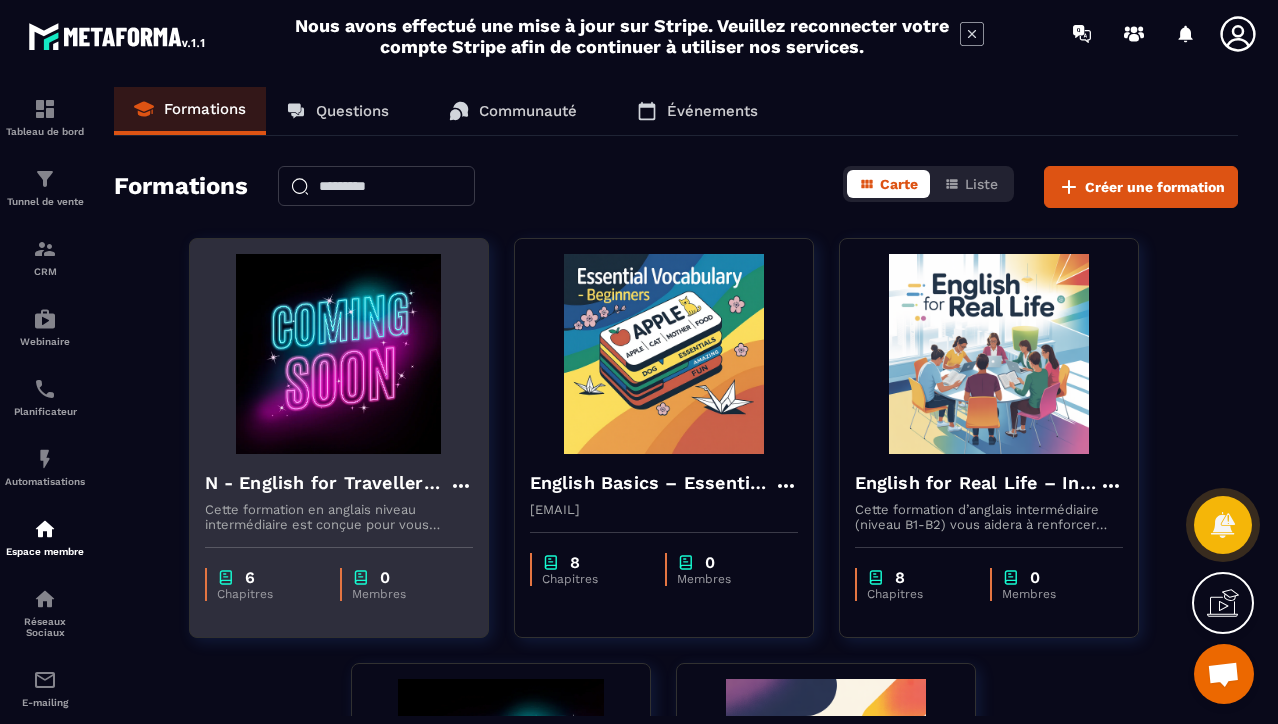 click at bounding box center [339, 354] 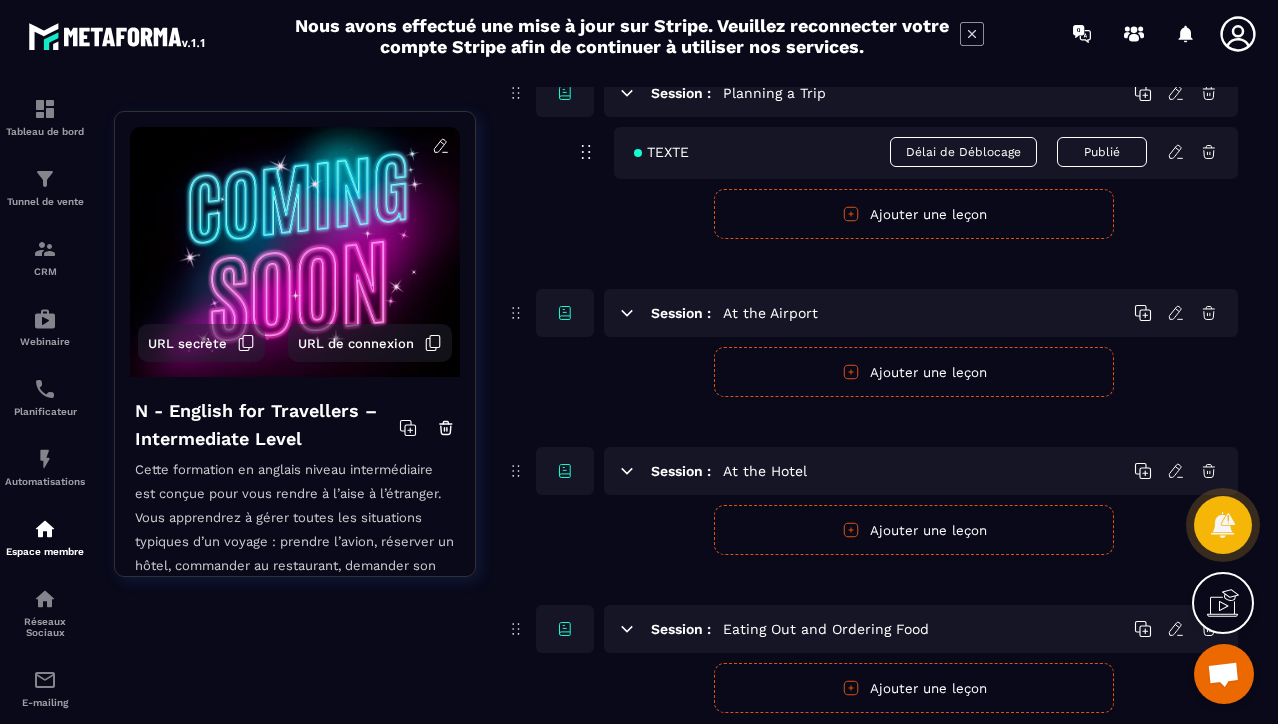 scroll, scrollTop: 0, scrollLeft: 0, axis: both 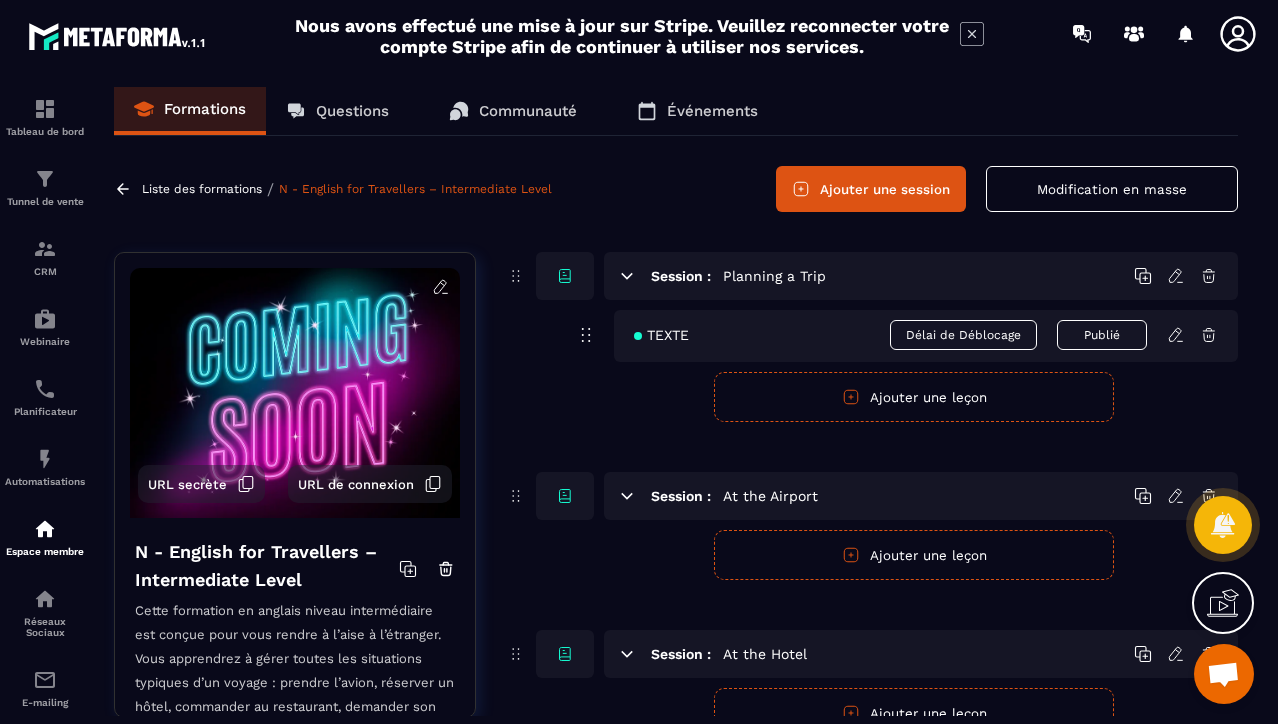 click on "Formations" at bounding box center (205, 109) 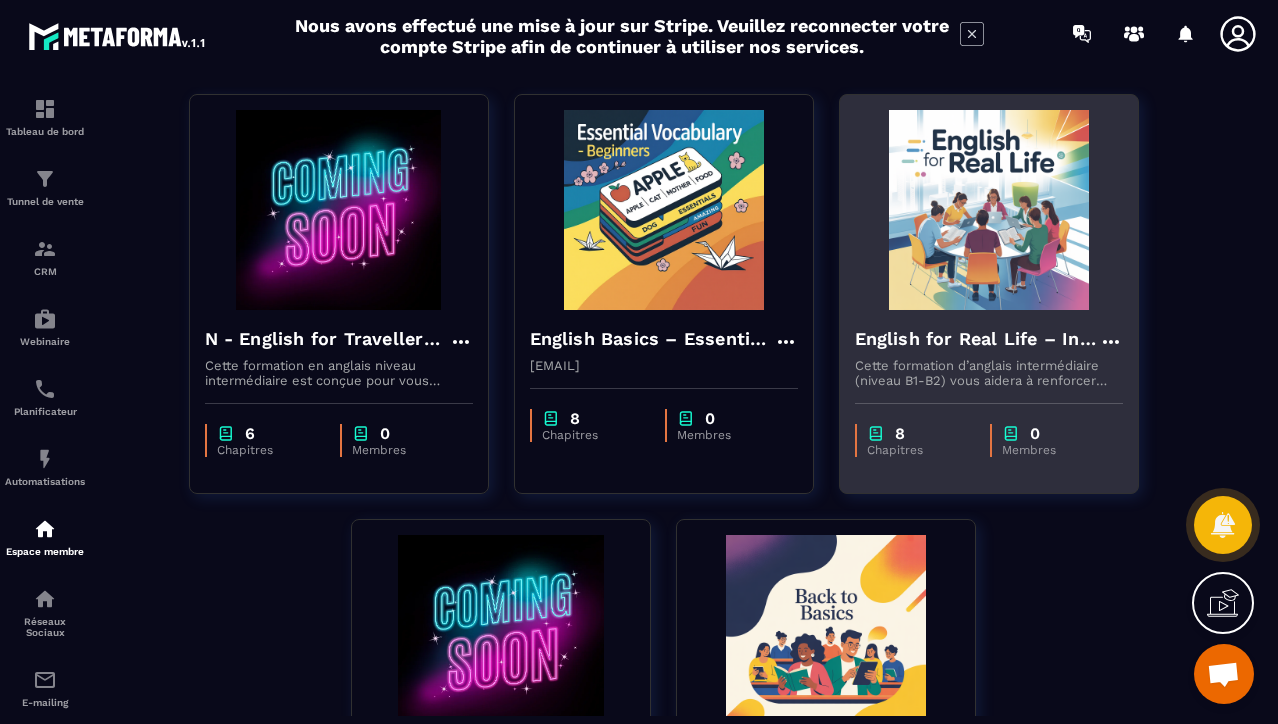 scroll, scrollTop: 119, scrollLeft: 0, axis: vertical 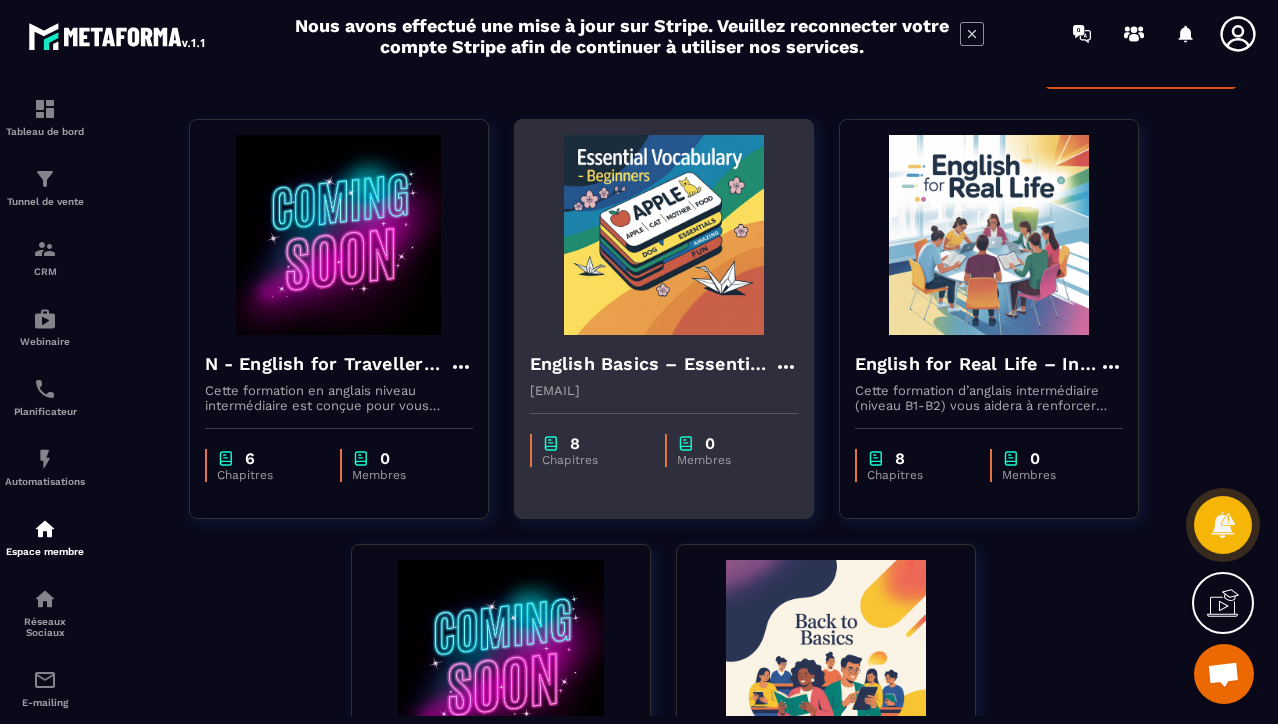 click at bounding box center (664, 235) 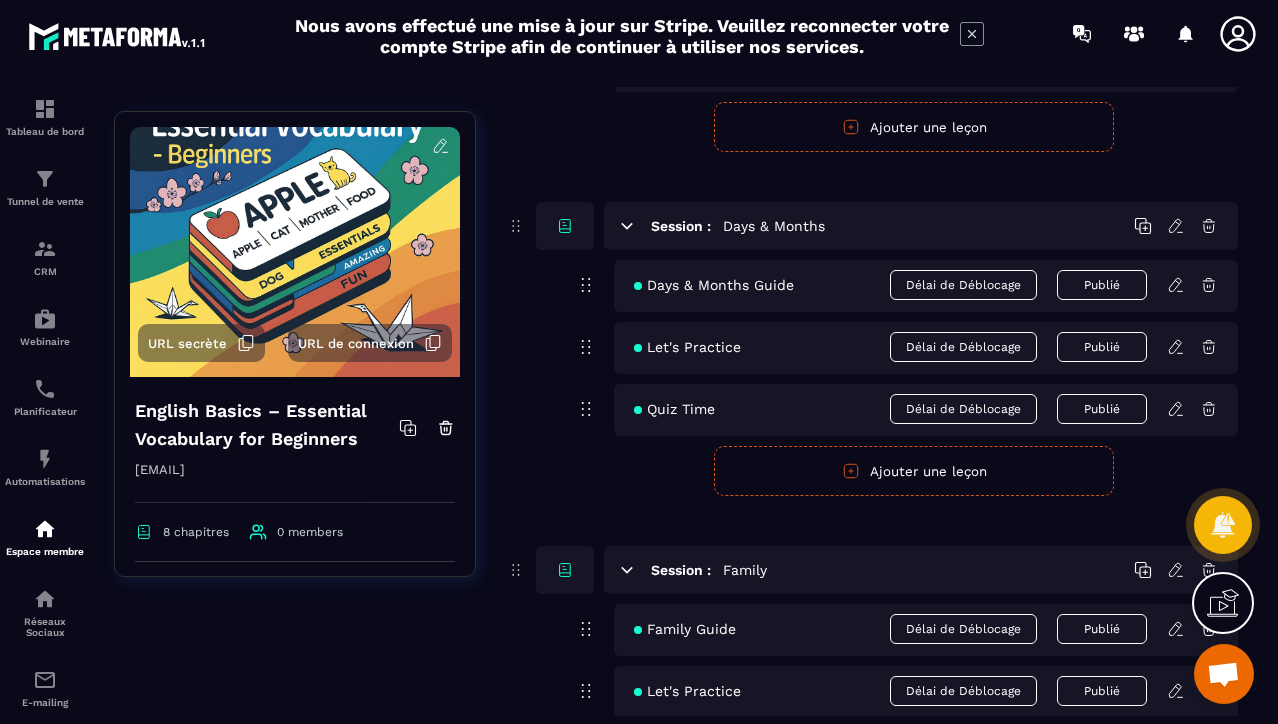 scroll, scrollTop: 0, scrollLeft: 0, axis: both 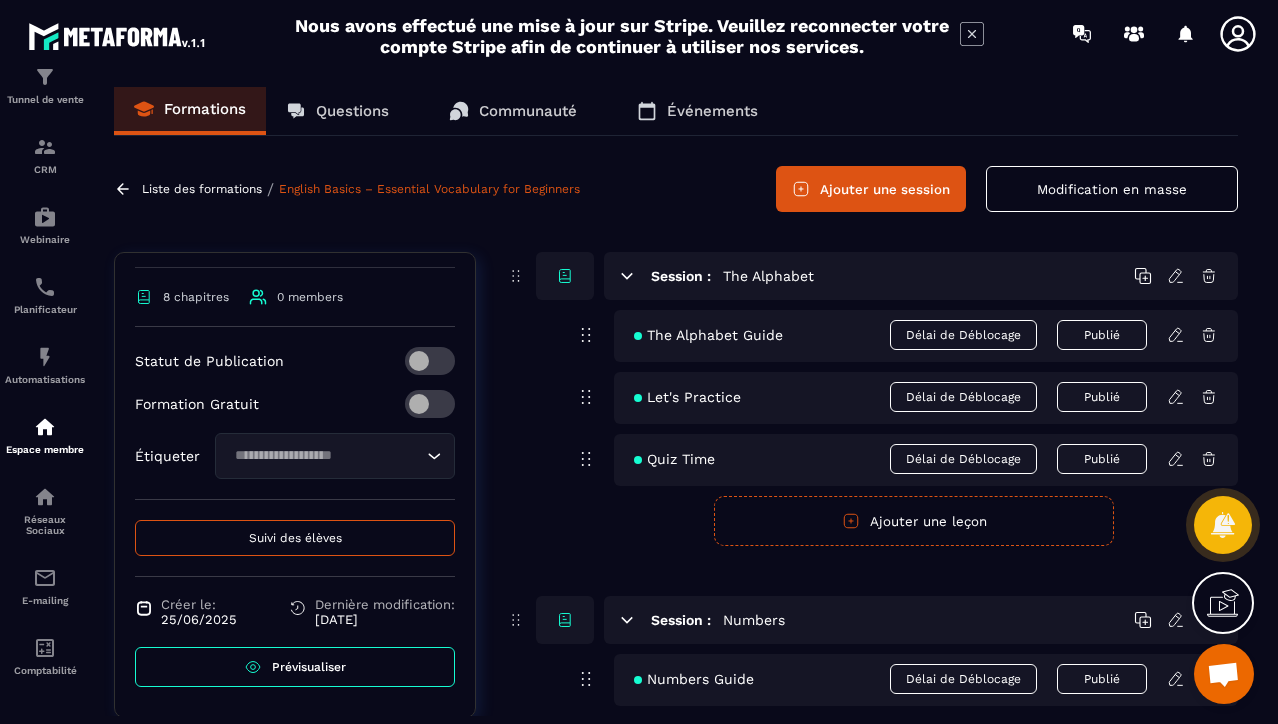 click on "Prévisualiser" at bounding box center [309, 667] 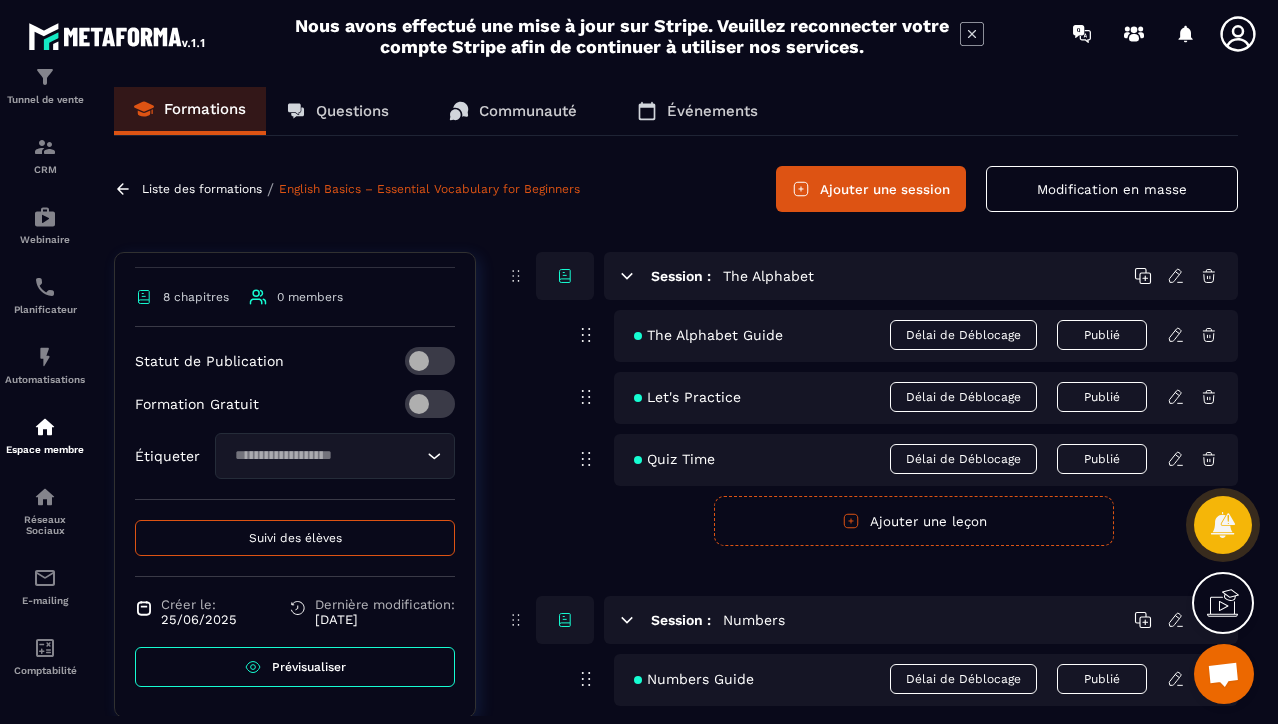 click on "Formations" at bounding box center [190, 111] 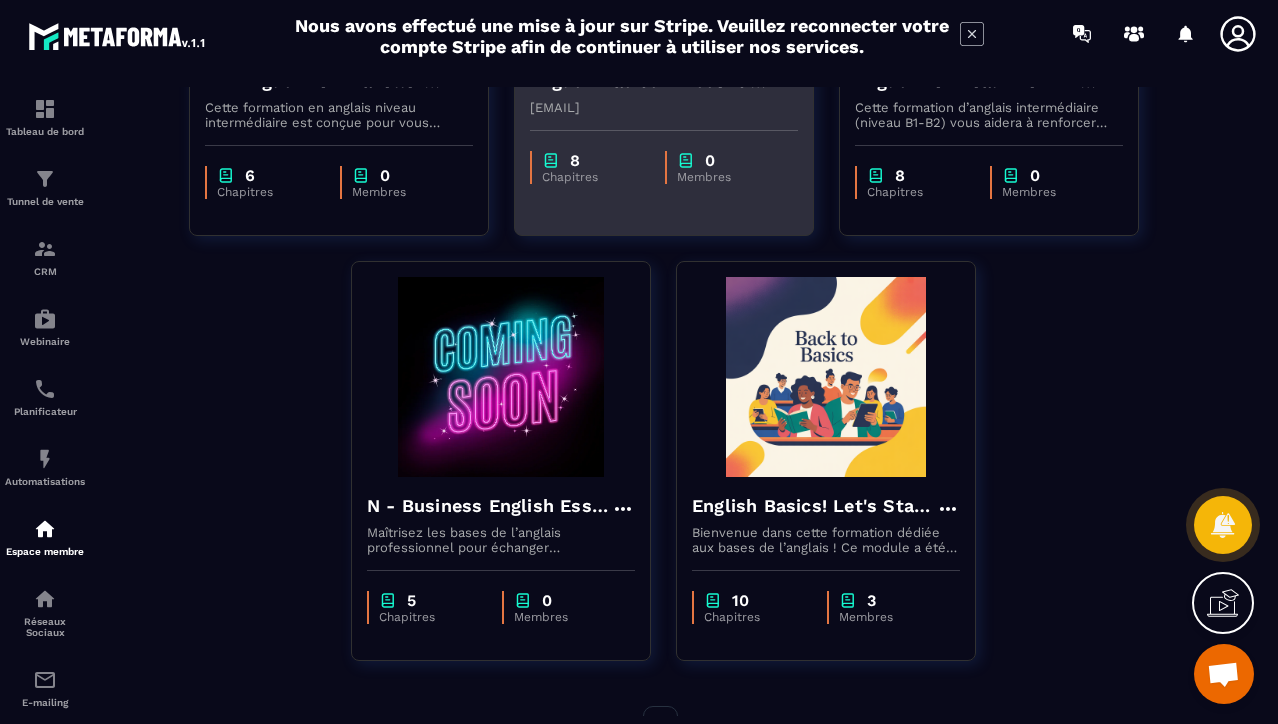 scroll, scrollTop: 399, scrollLeft: 0, axis: vertical 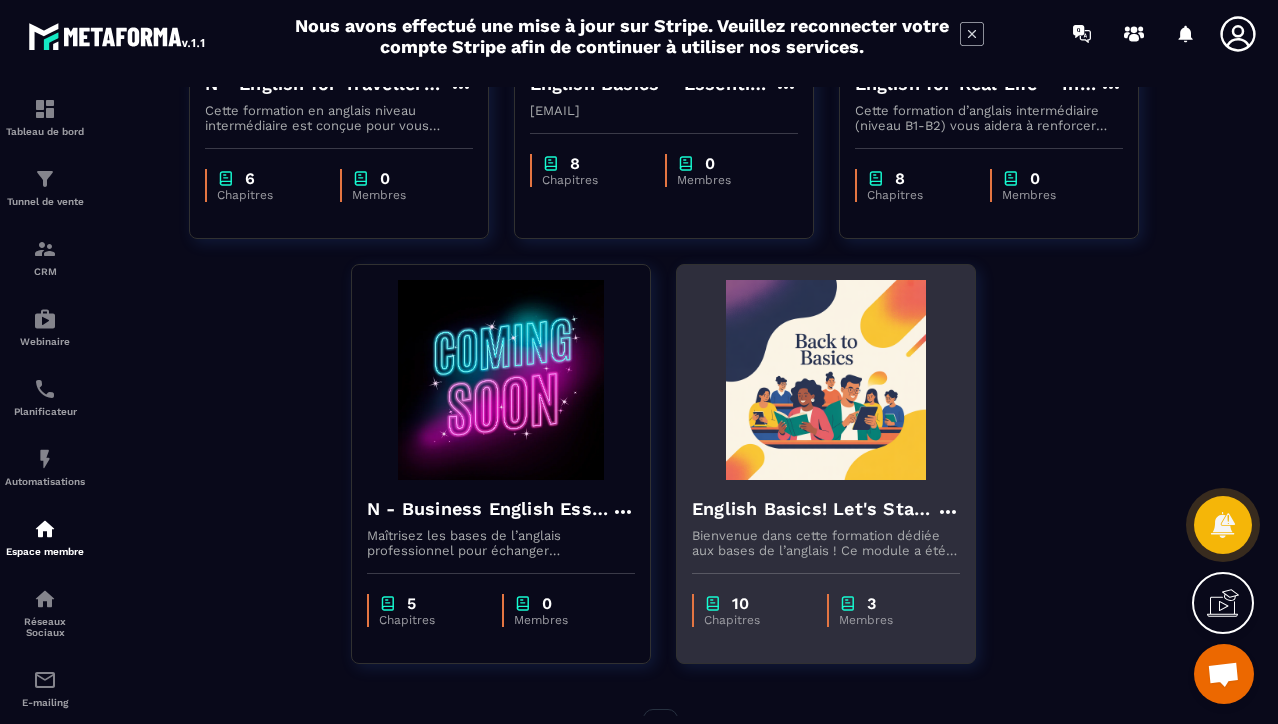 click at bounding box center (826, 380) 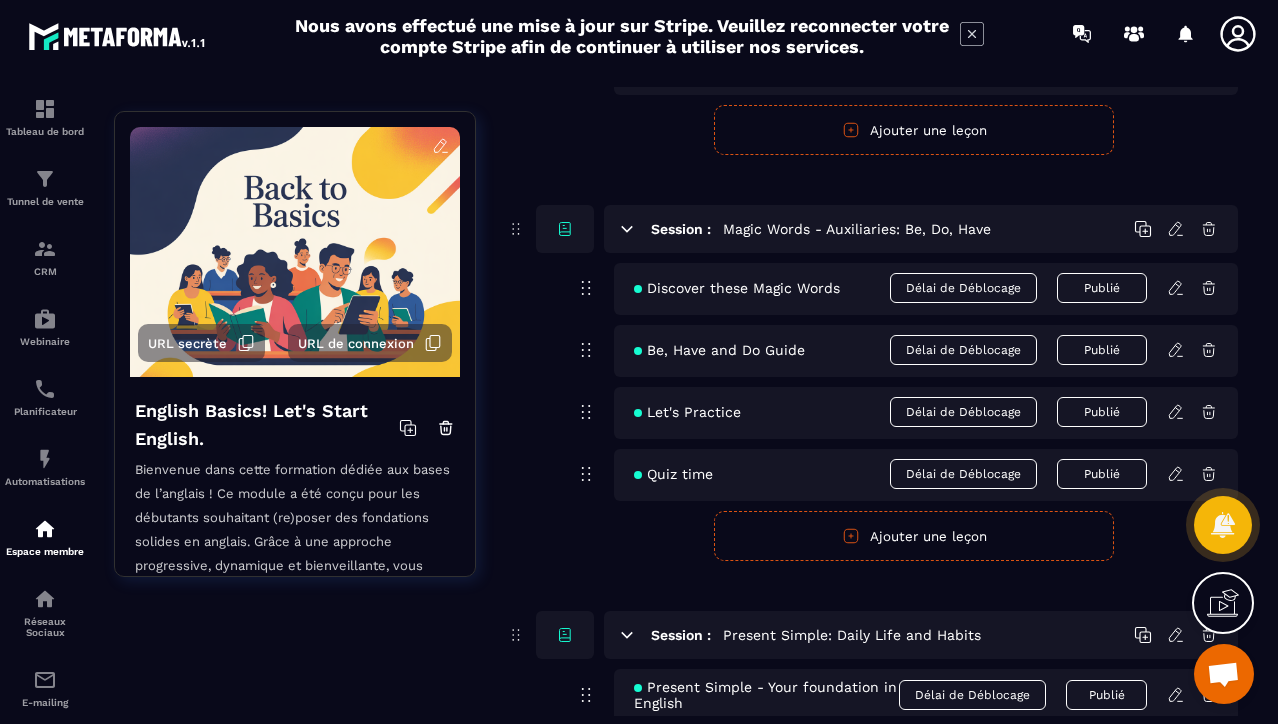 scroll, scrollTop: 273, scrollLeft: 0, axis: vertical 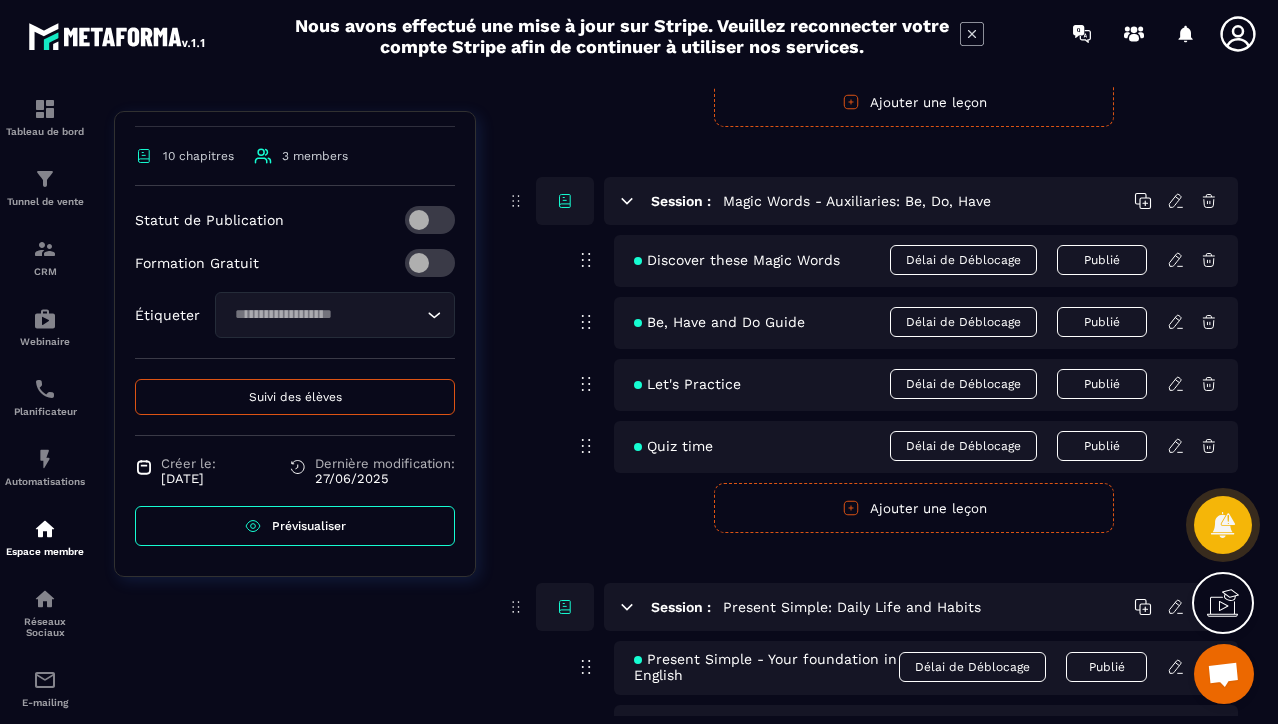 click on "Prévisualiser" at bounding box center [309, 526] 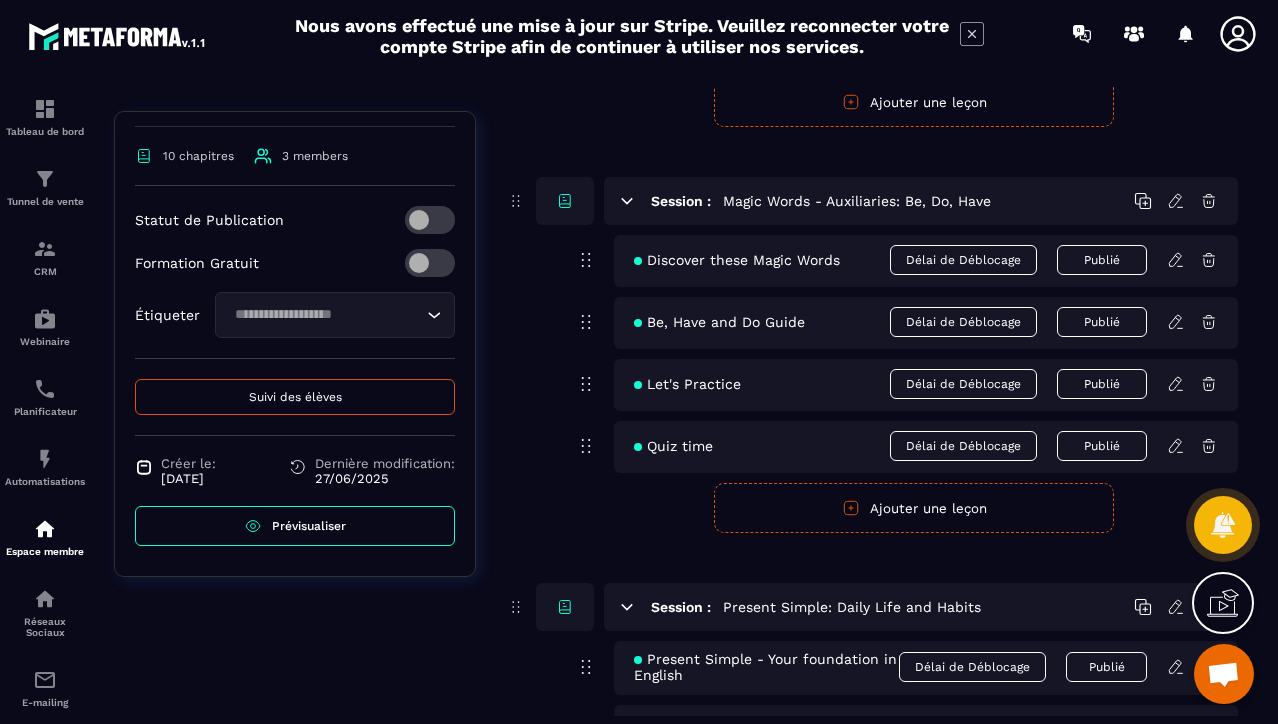 scroll, scrollTop: 0, scrollLeft: 0, axis: both 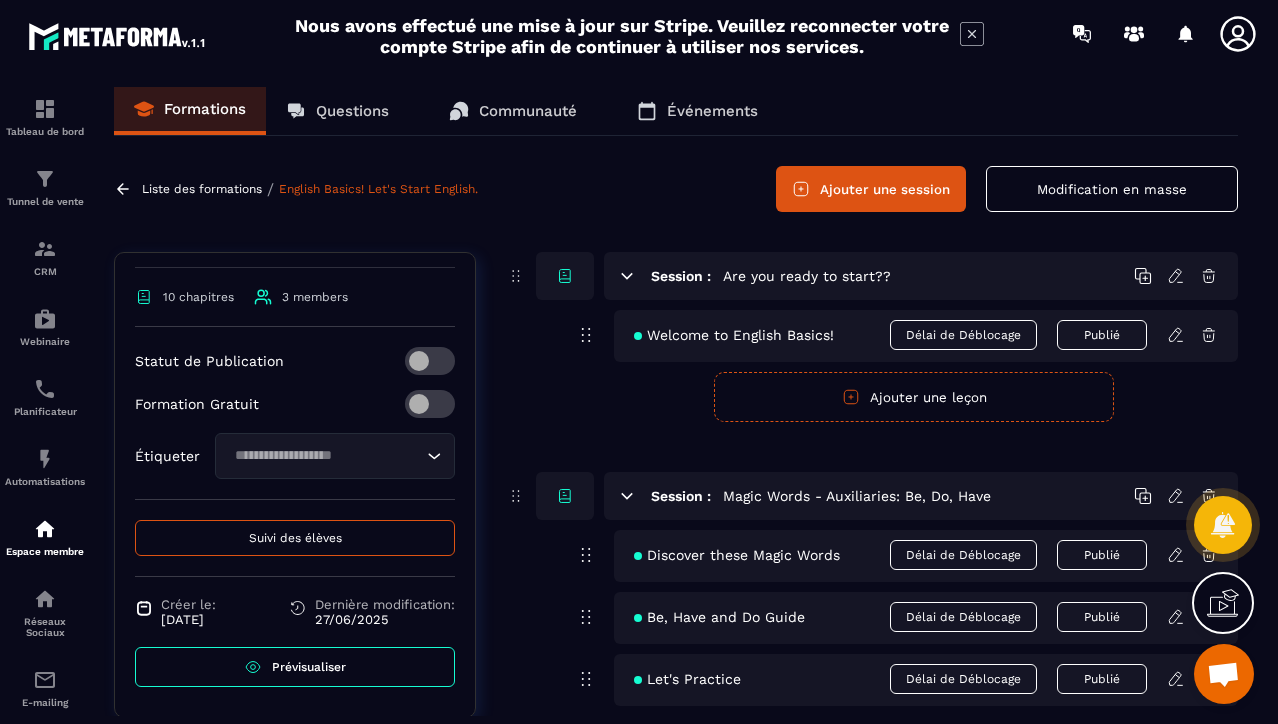 click on "Formations" at bounding box center [205, 109] 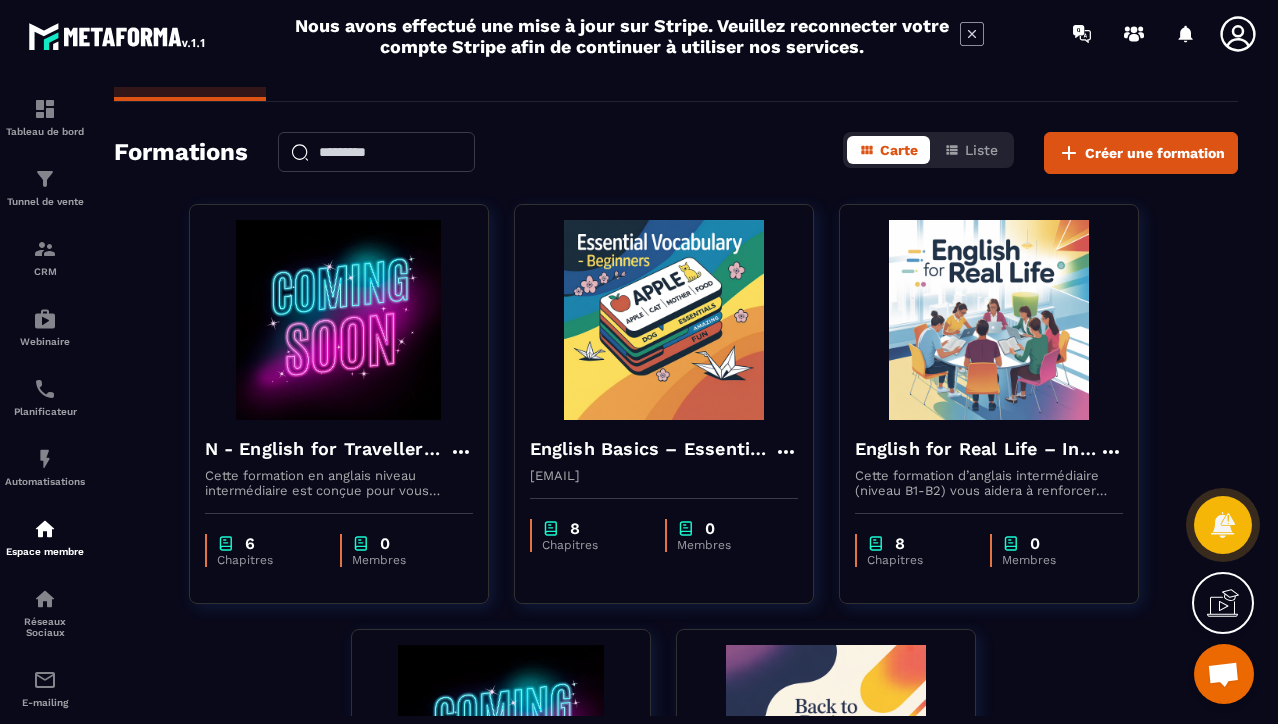 scroll, scrollTop: 0, scrollLeft: 0, axis: both 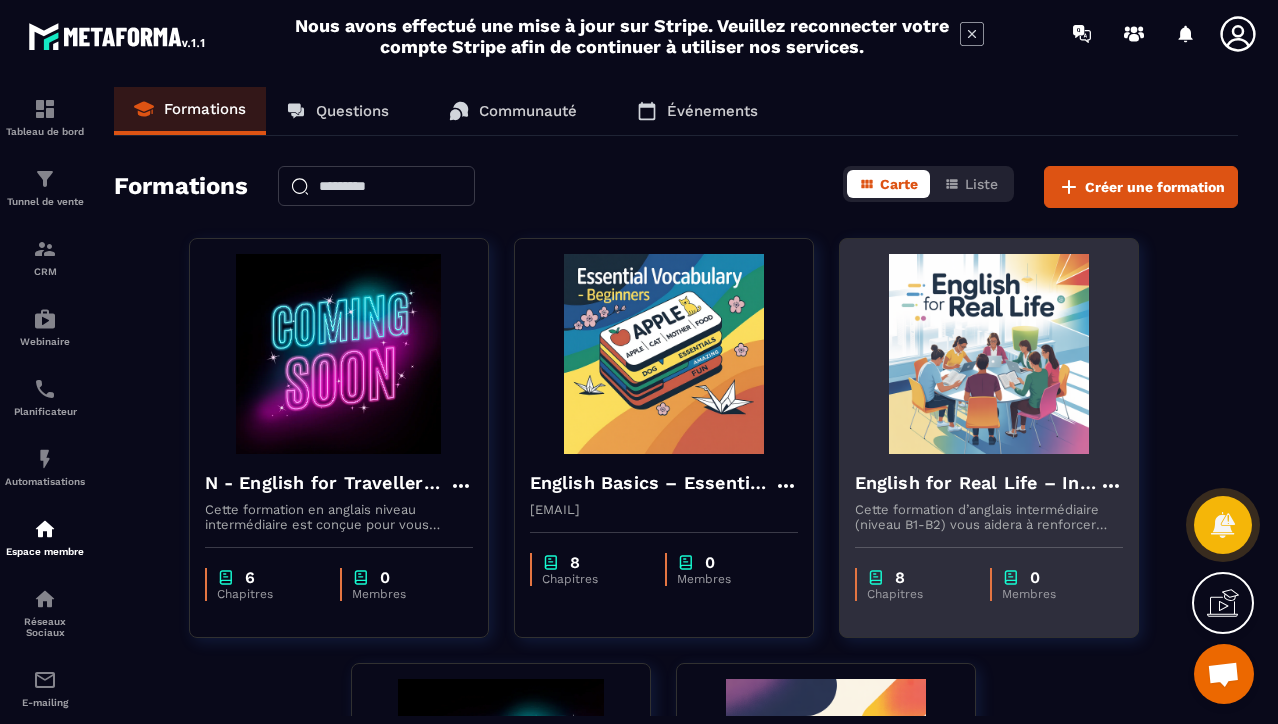 click at bounding box center [989, 354] 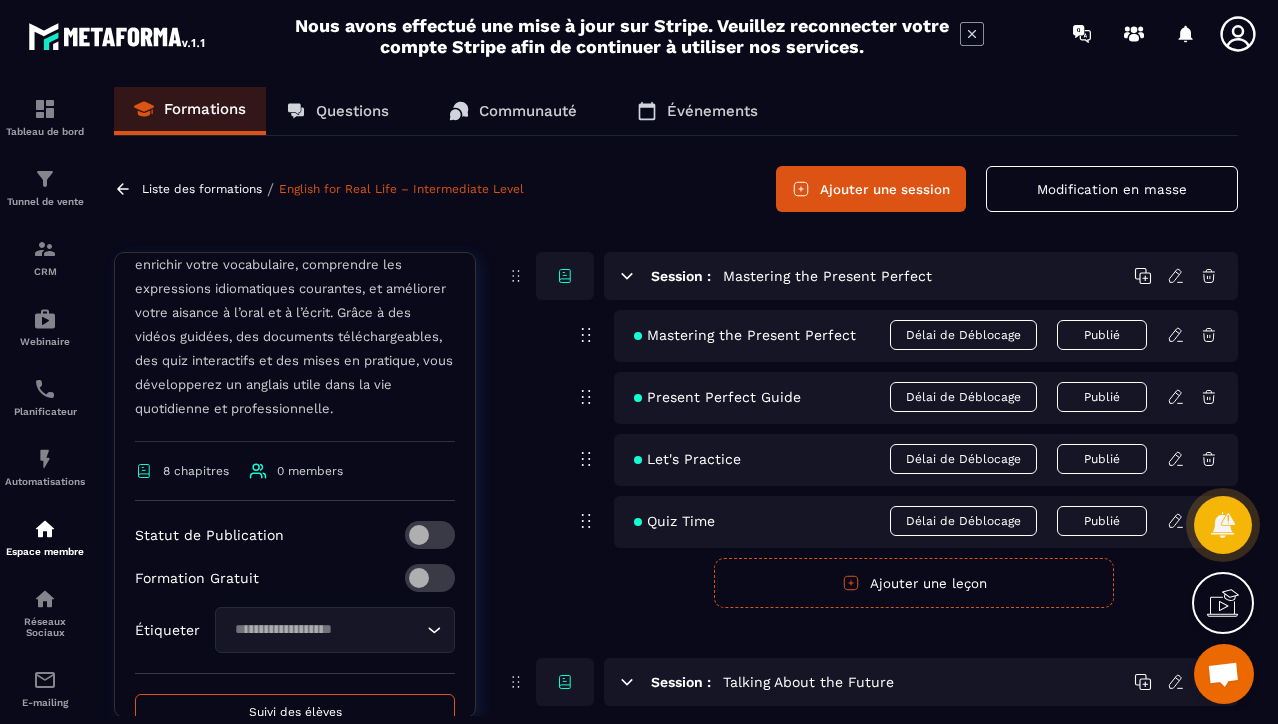 scroll, scrollTop: 568, scrollLeft: 0, axis: vertical 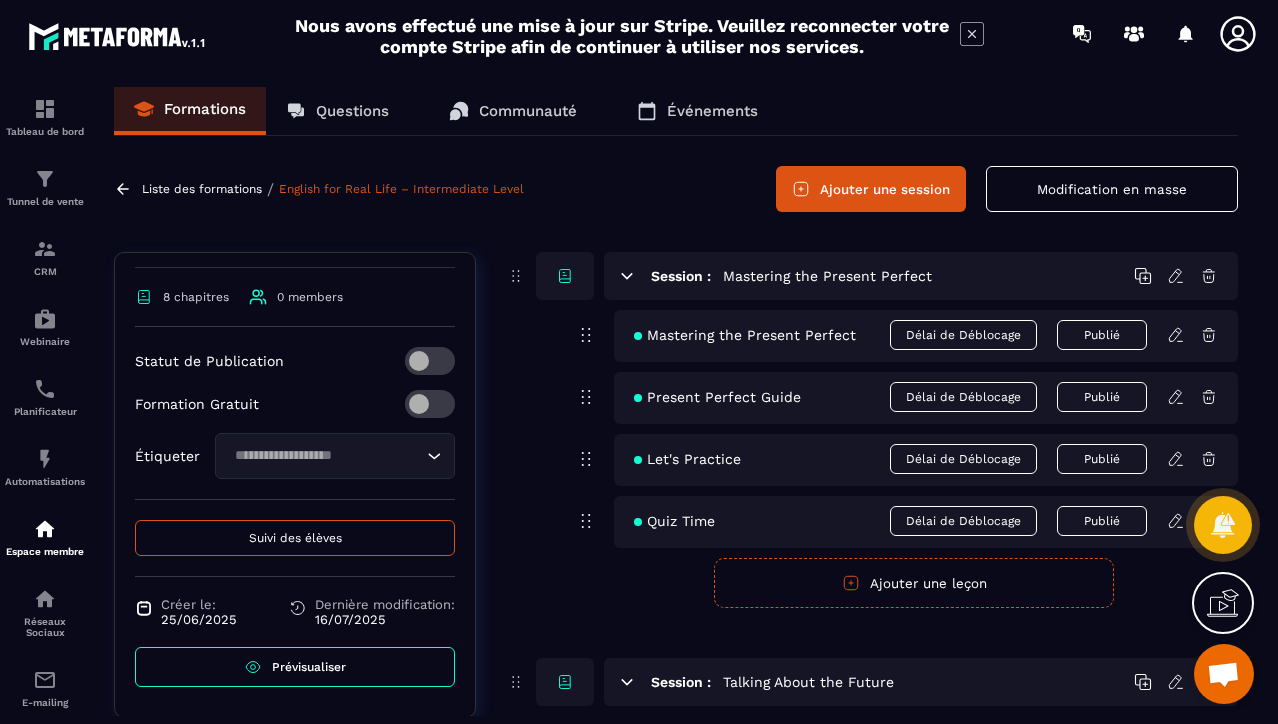 click on "Prévisualiser" at bounding box center [309, 667] 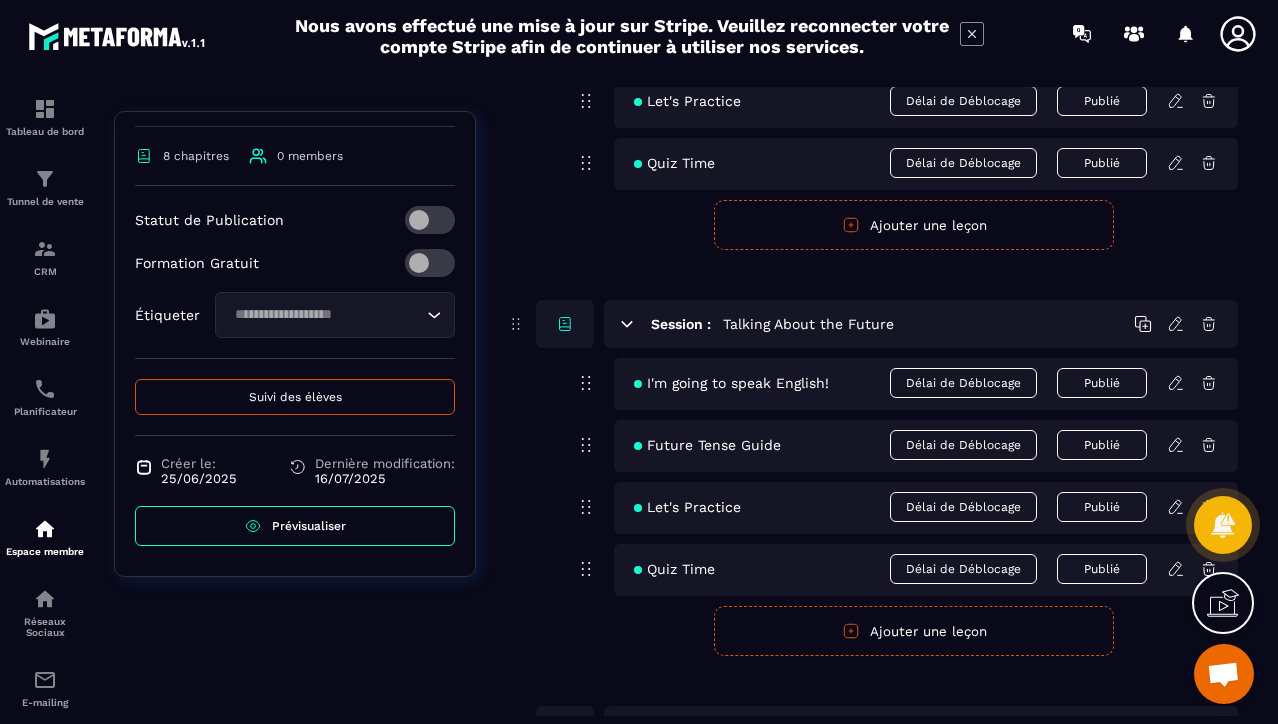 scroll, scrollTop: 407, scrollLeft: 0, axis: vertical 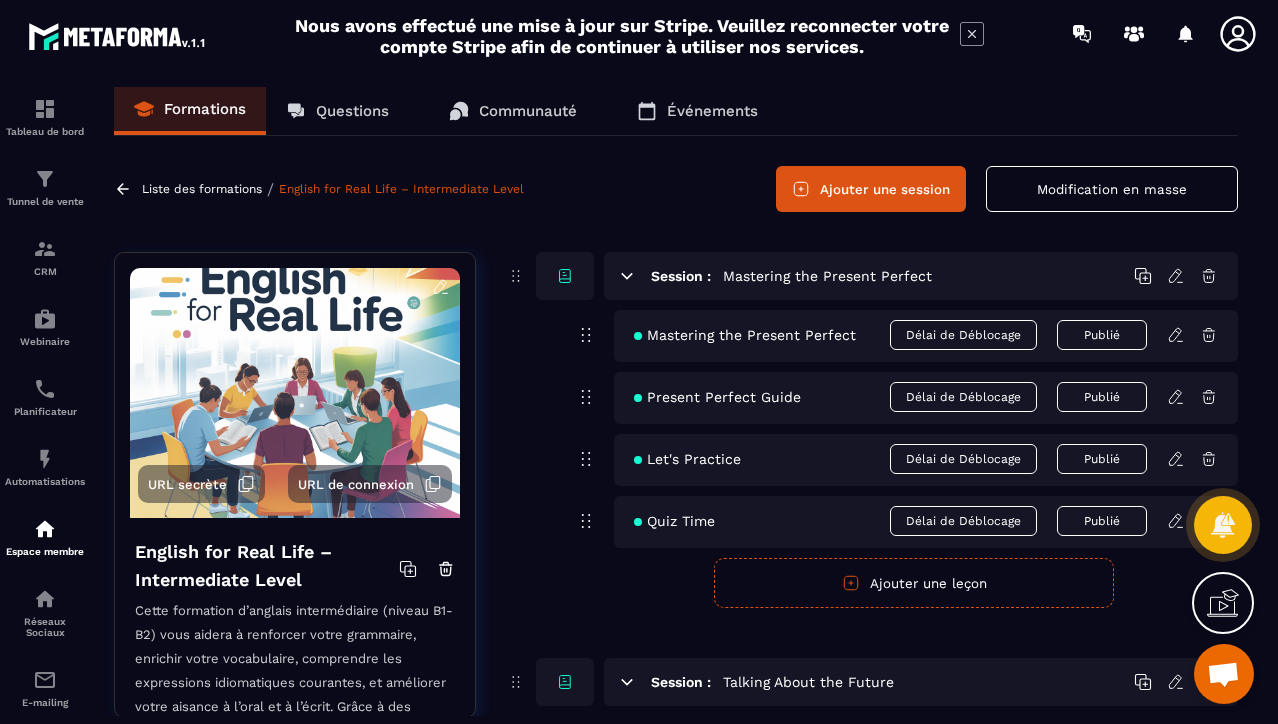 click on "Formations" at bounding box center [190, 111] 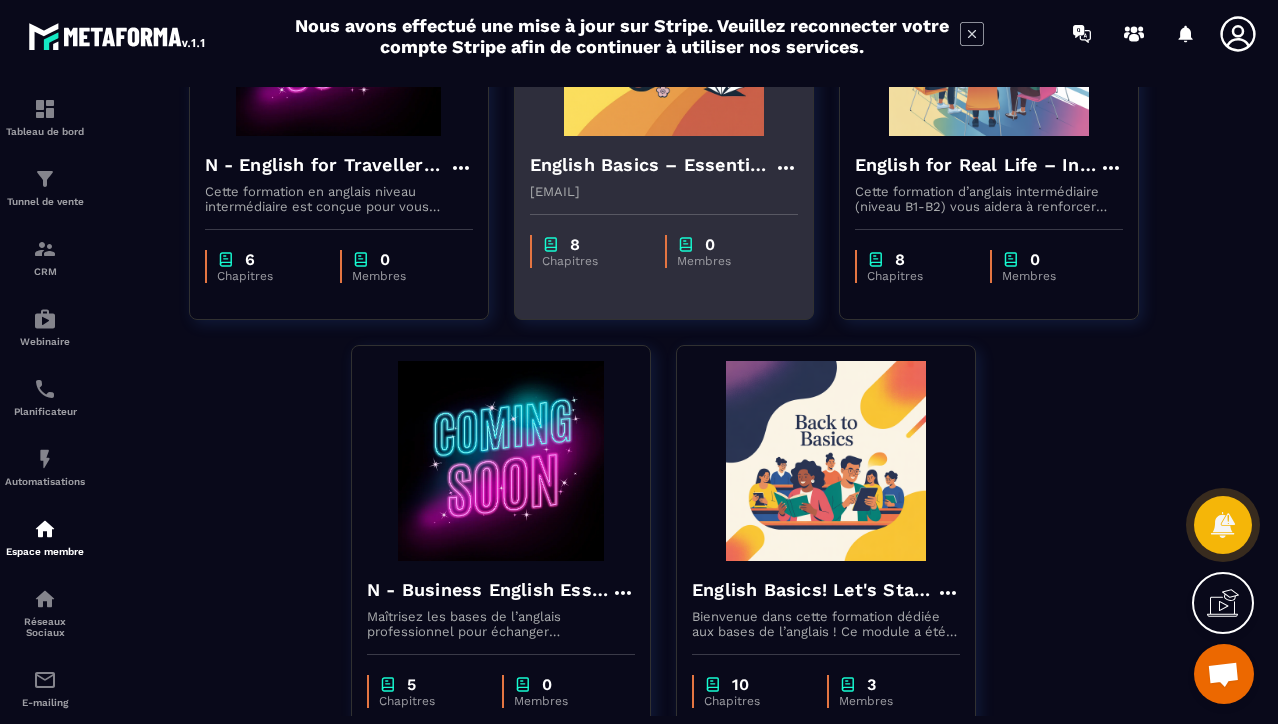 scroll, scrollTop: 367, scrollLeft: 0, axis: vertical 